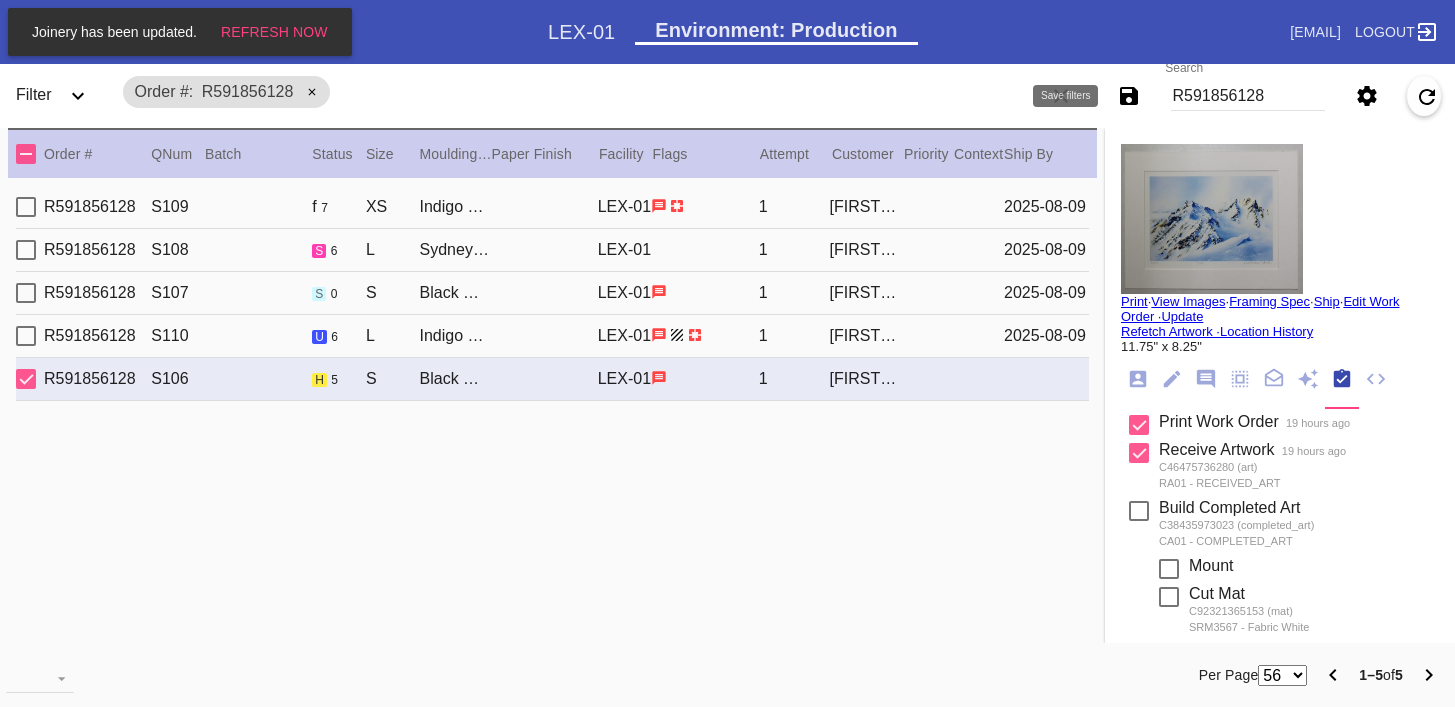 scroll, scrollTop: 0, scrollLeft: 0, axis: both 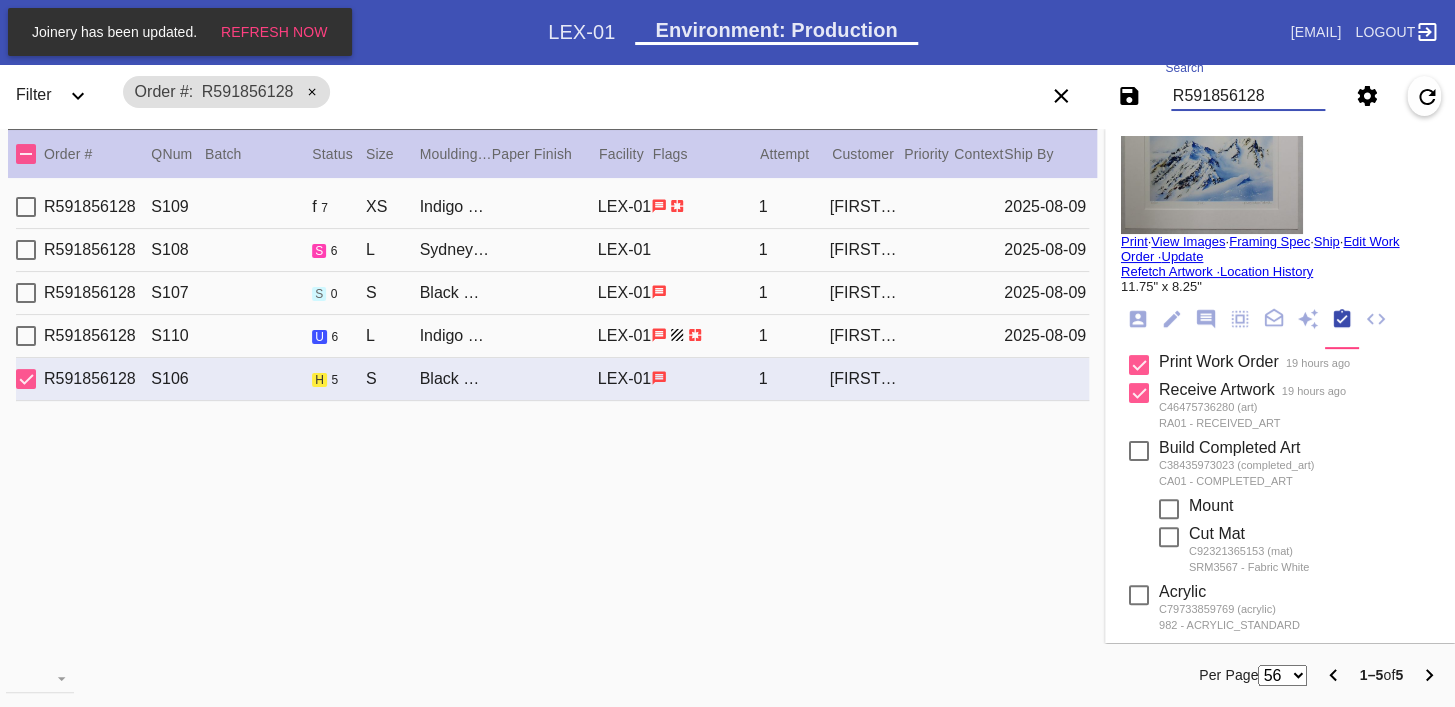 click on "R591856128" at bounding box center (1248, 96) 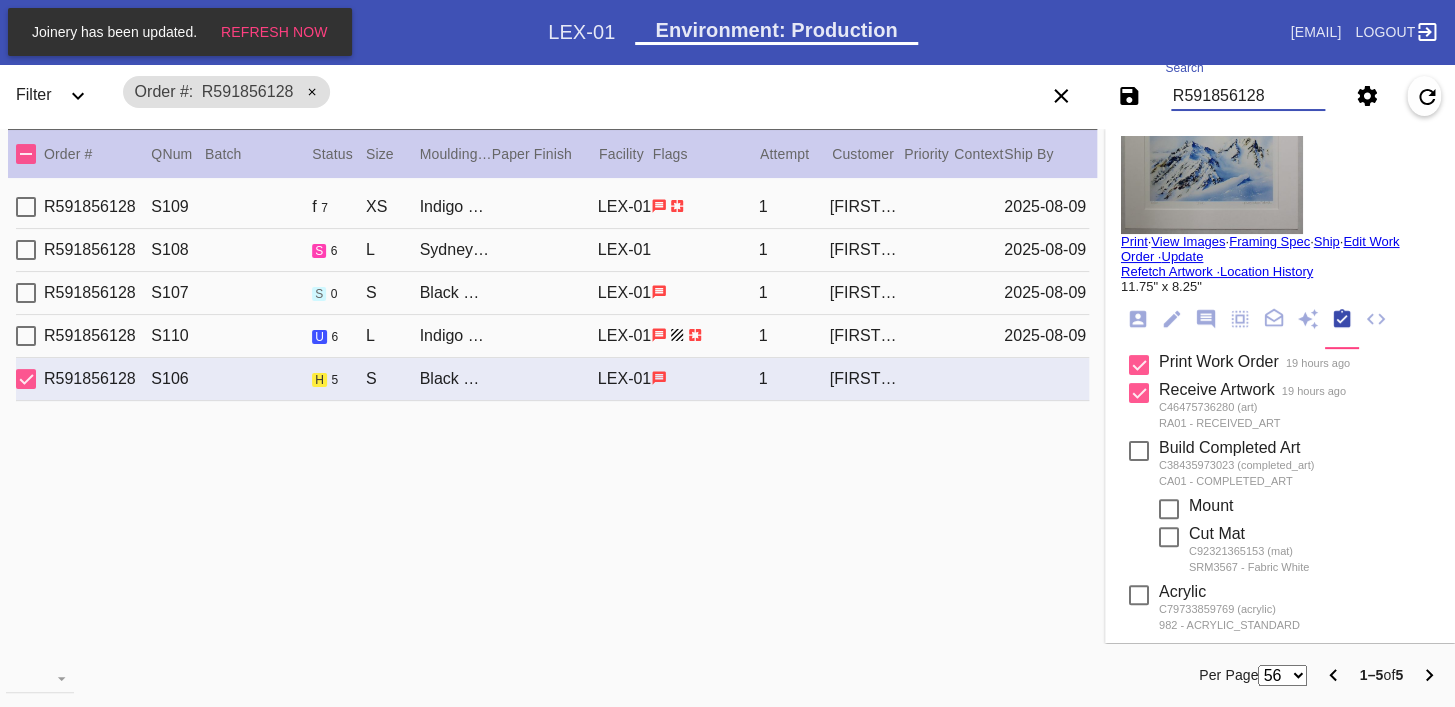 paste on "W587219765522316" 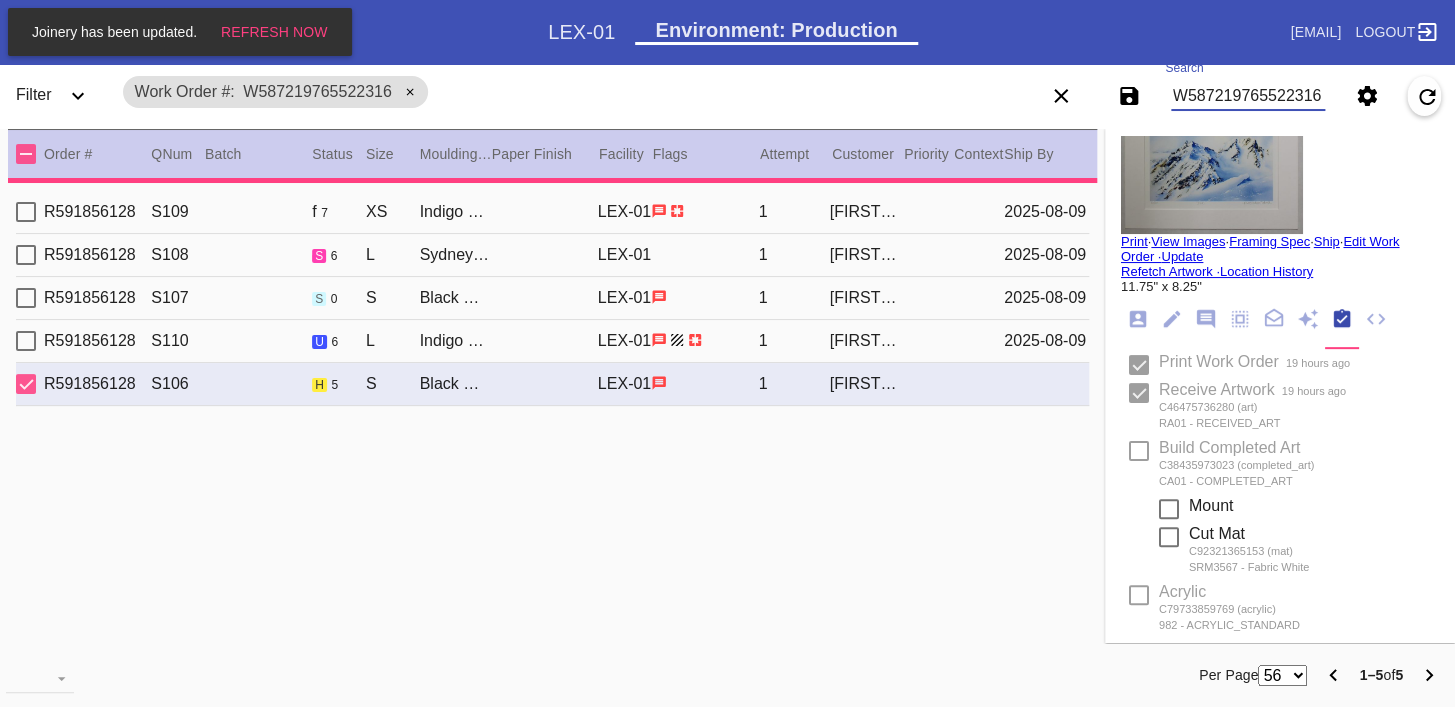 type on "35.5" 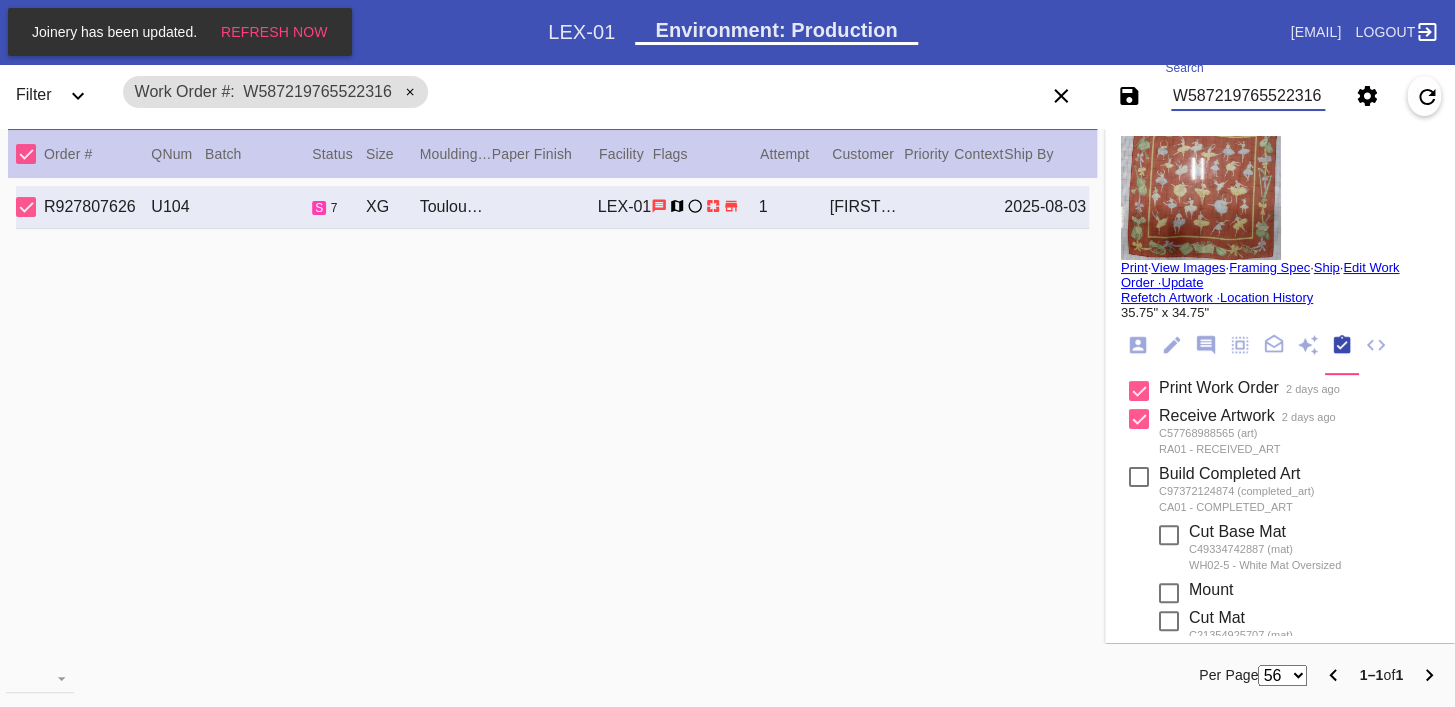 scroll, scrollTop: 0, scrollLeft: 0, axis: both 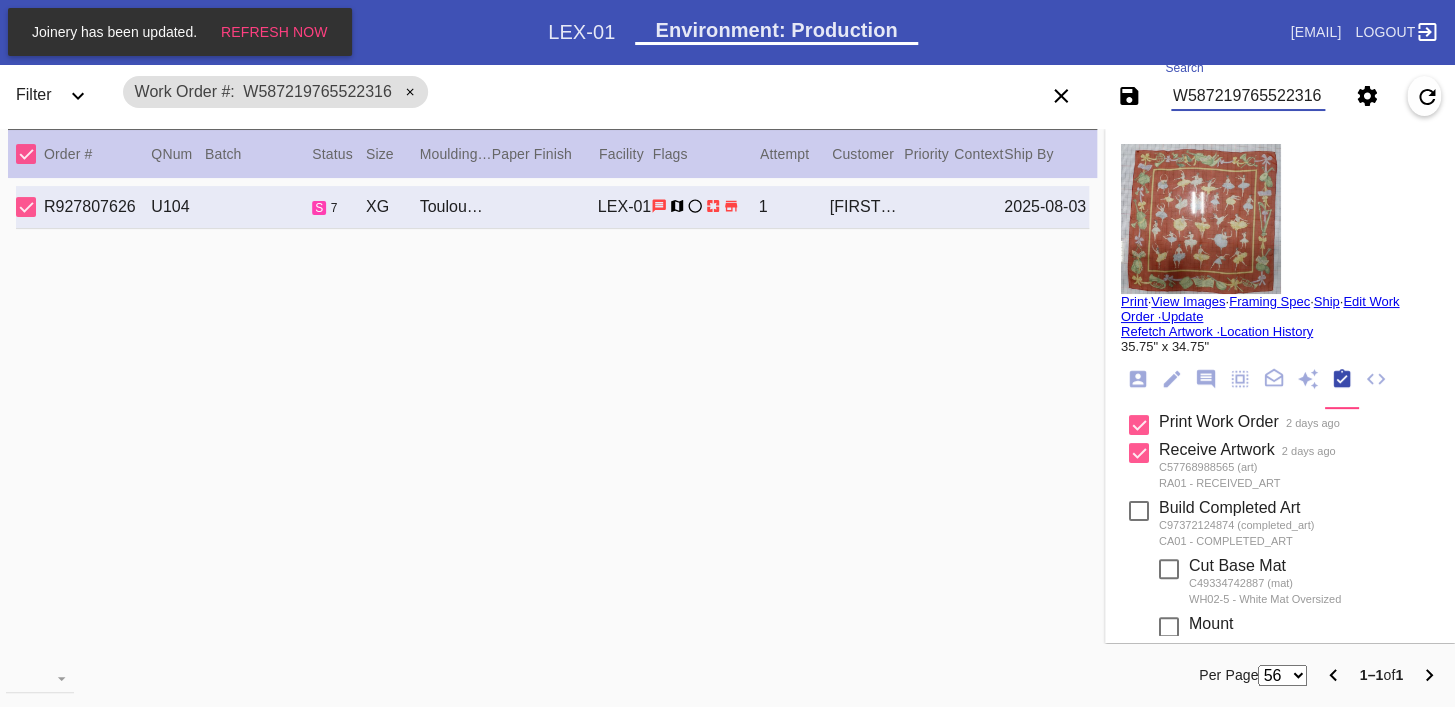 click at bounding box center [1201, 219] 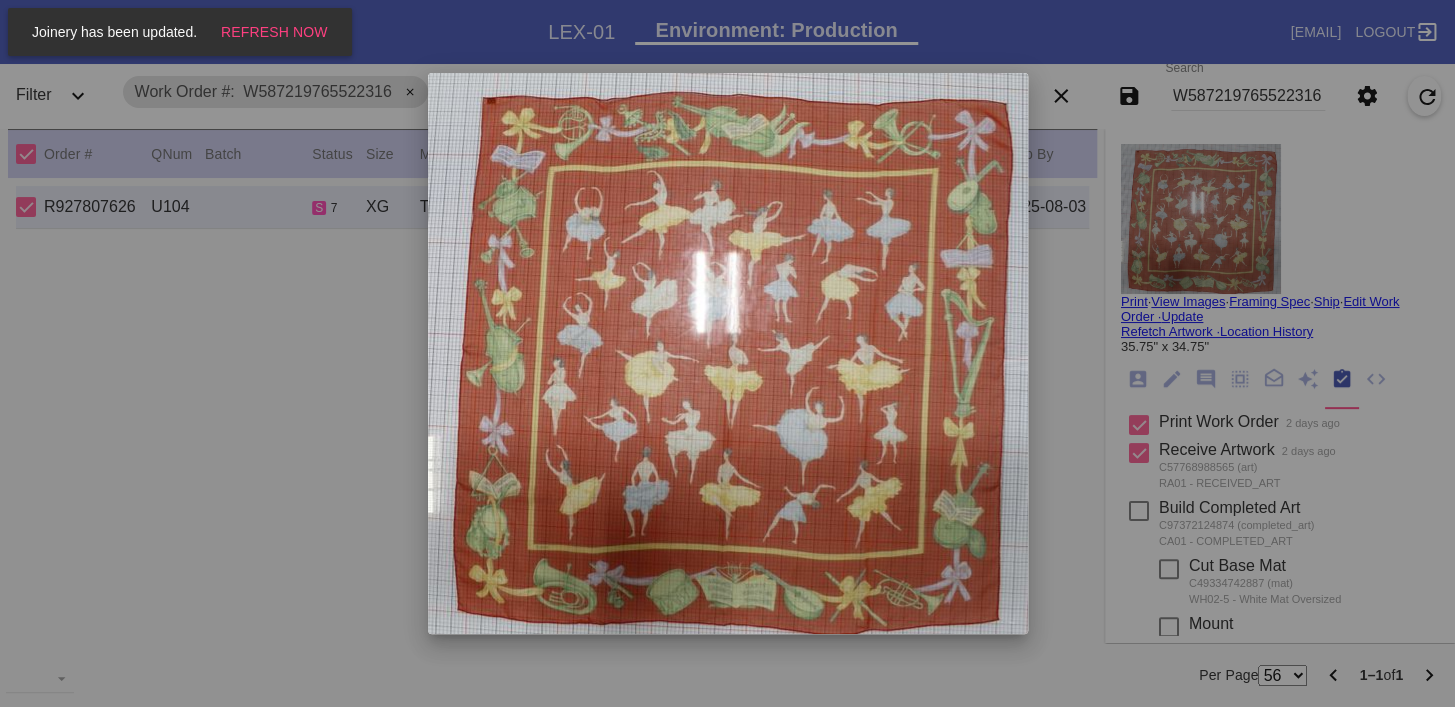 click at bounding box center [727, 353] 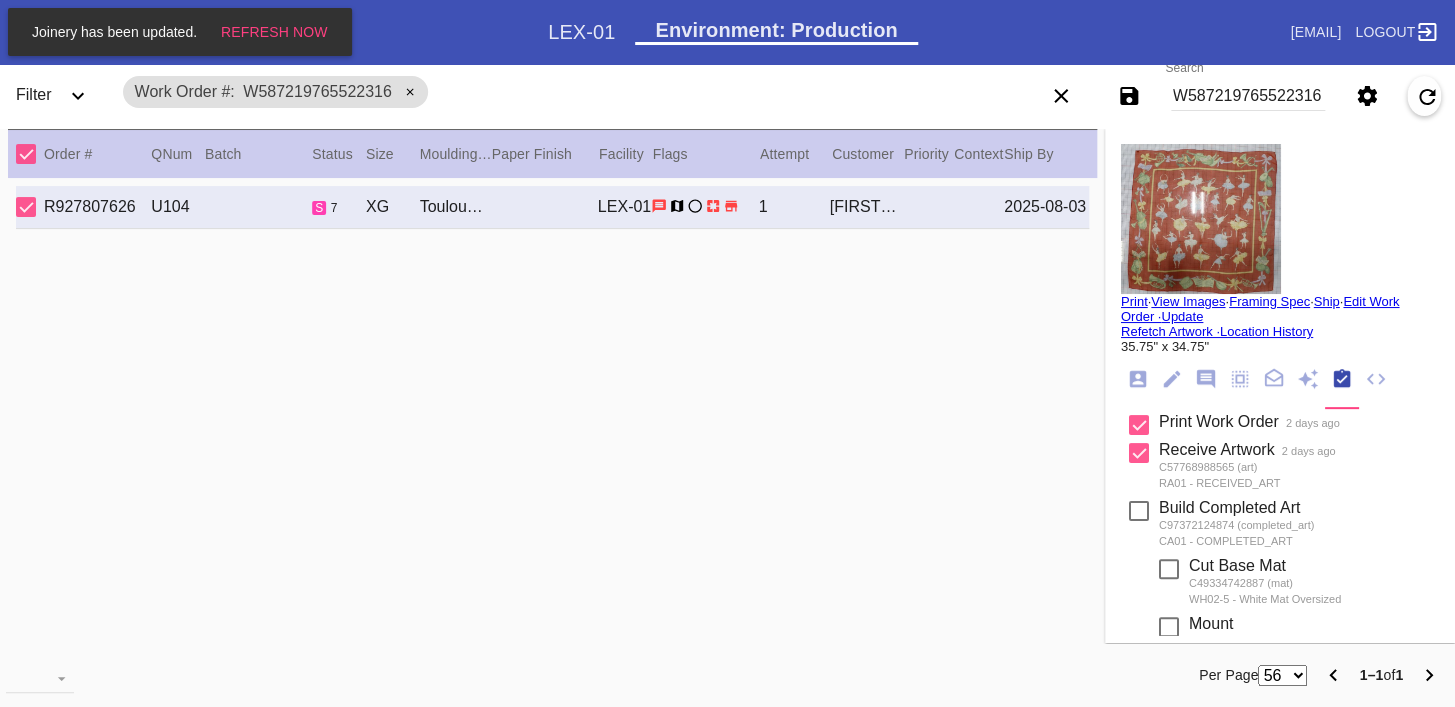 click 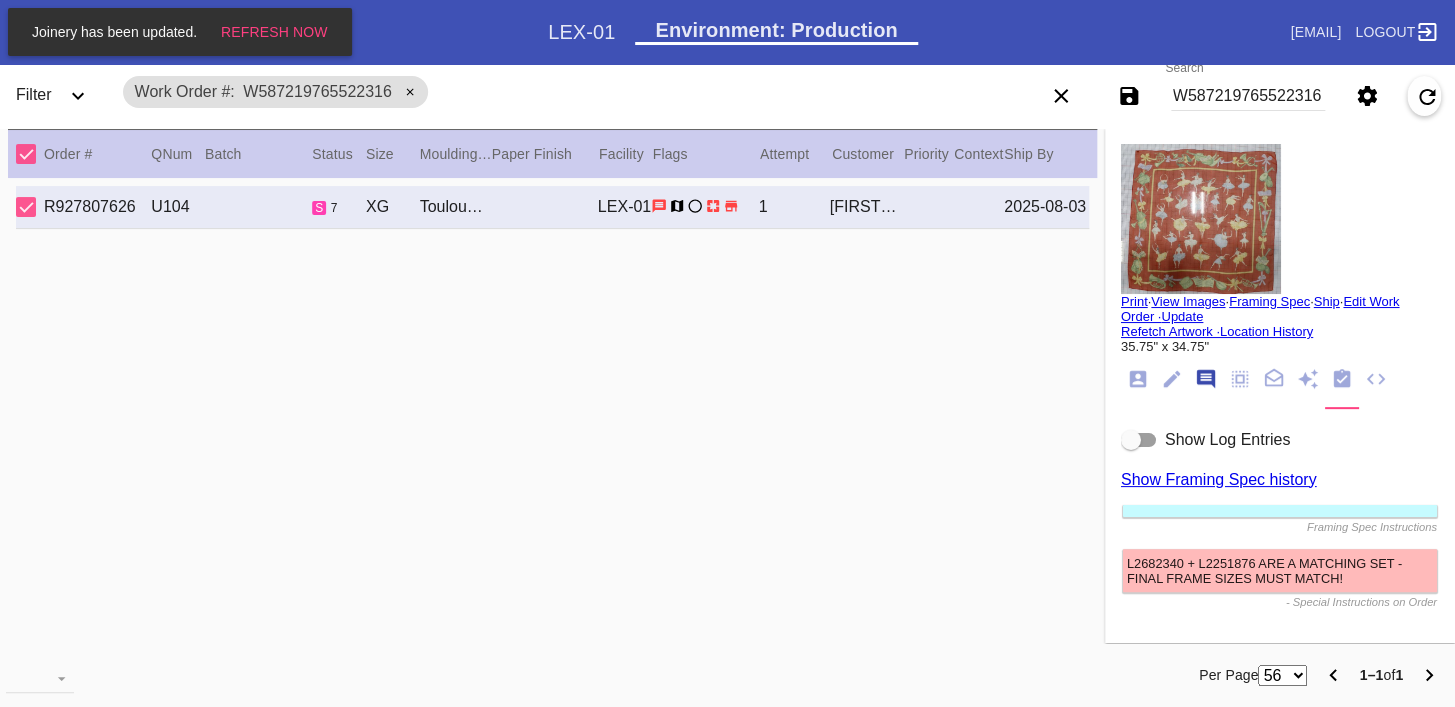 scroll, scrollTop: 123, scrollLeft: 0, axis: vertical 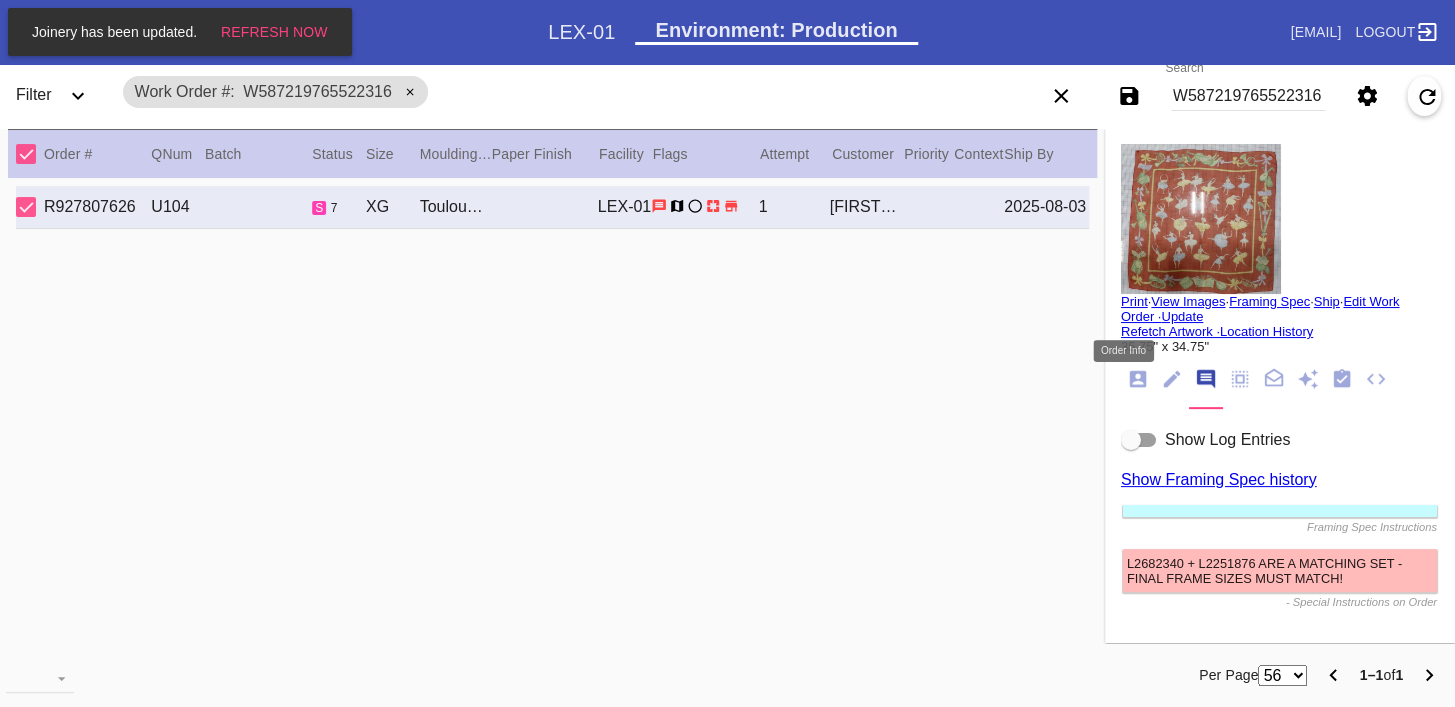 click 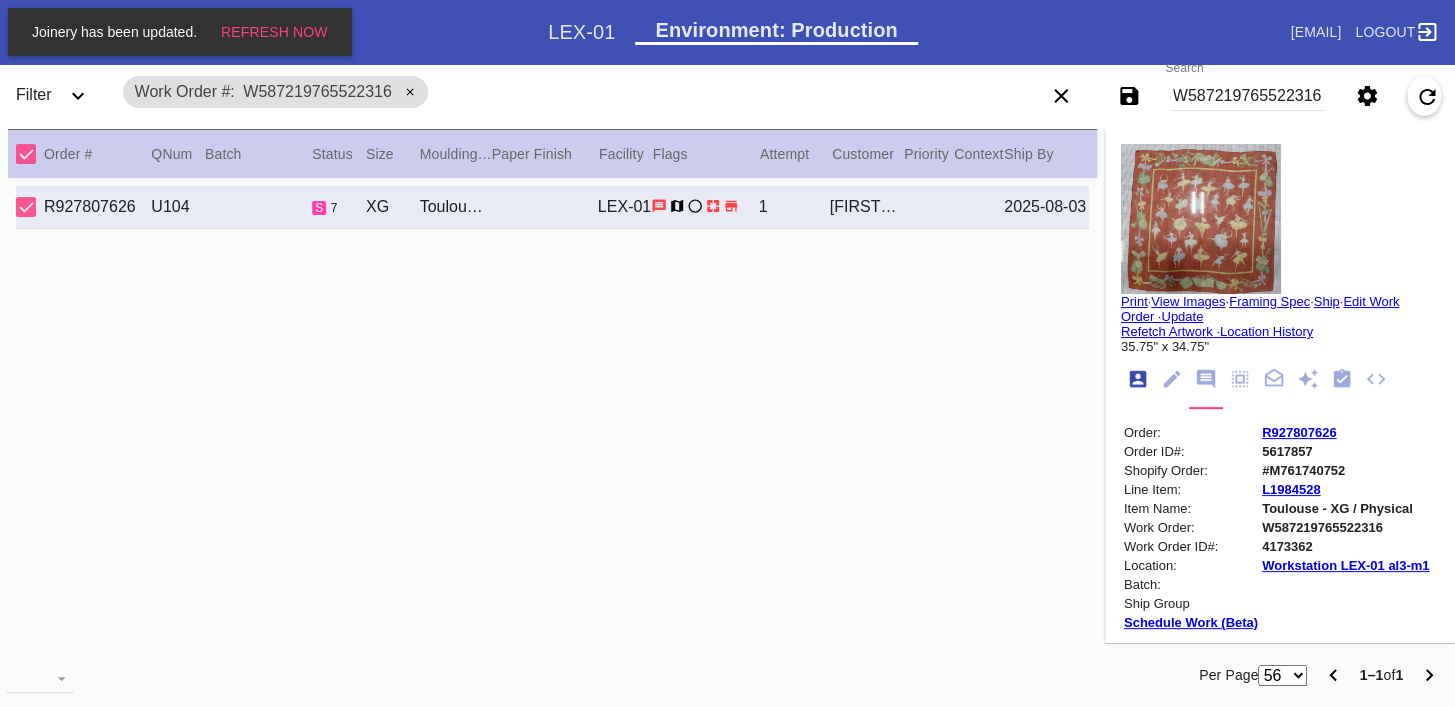 scroll, scrollTop: 24, scrollLeft: 0, axis: vertical 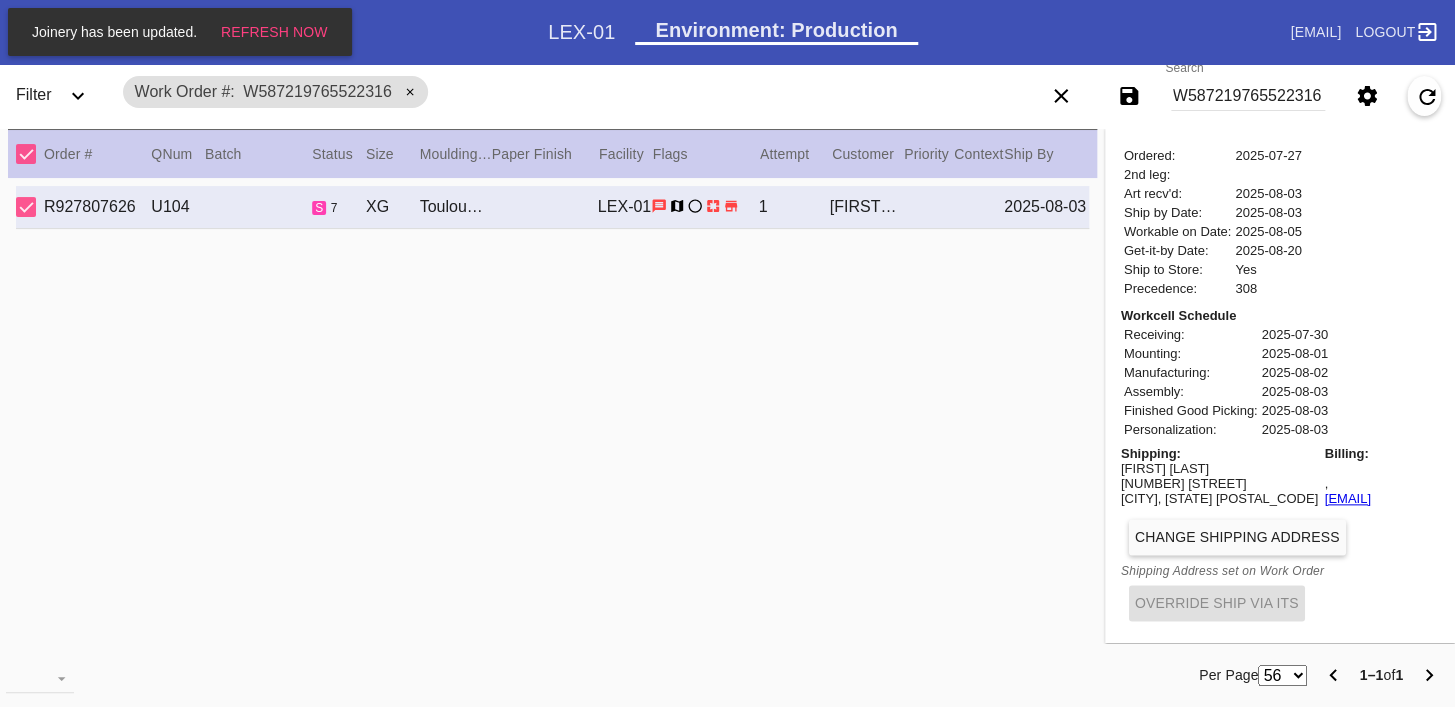 copy on "[EMAIL]" 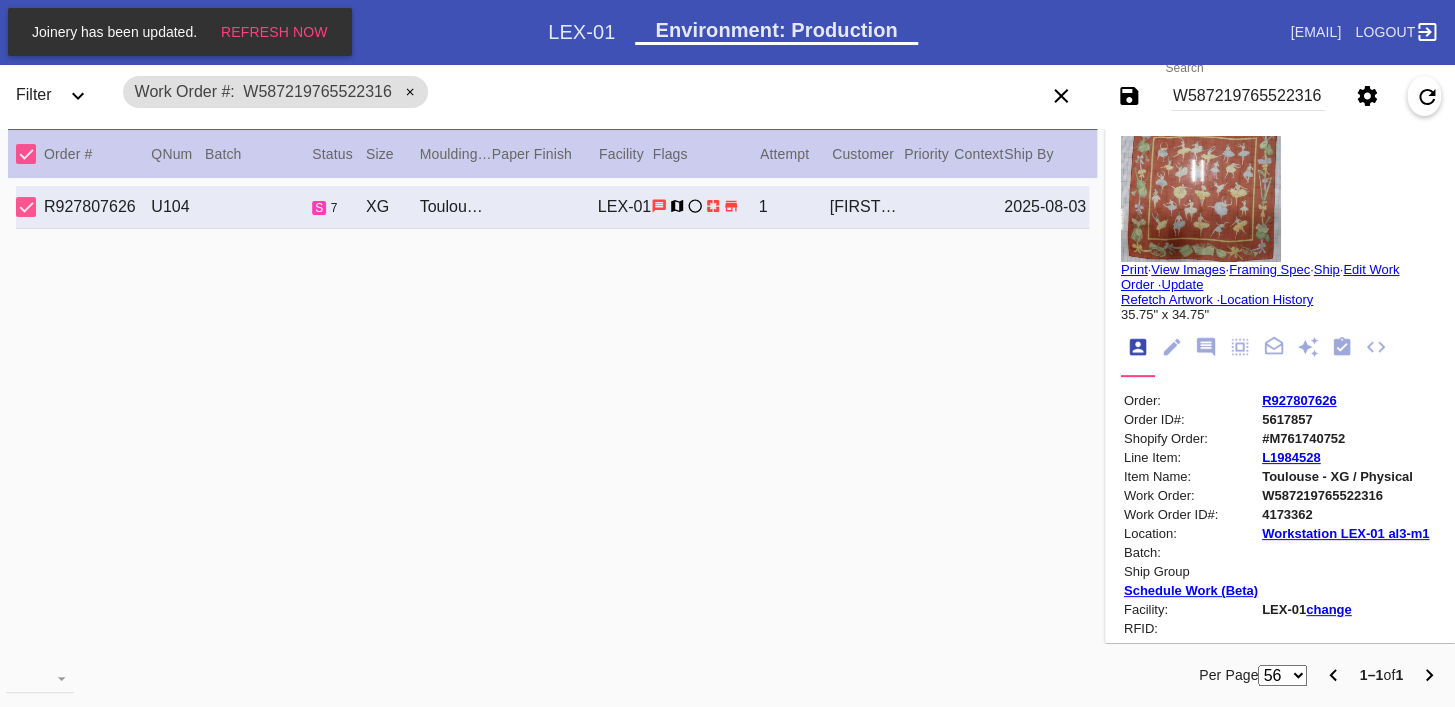 scroll, scrollTop: 0, scrollLeft: 0, axis: both 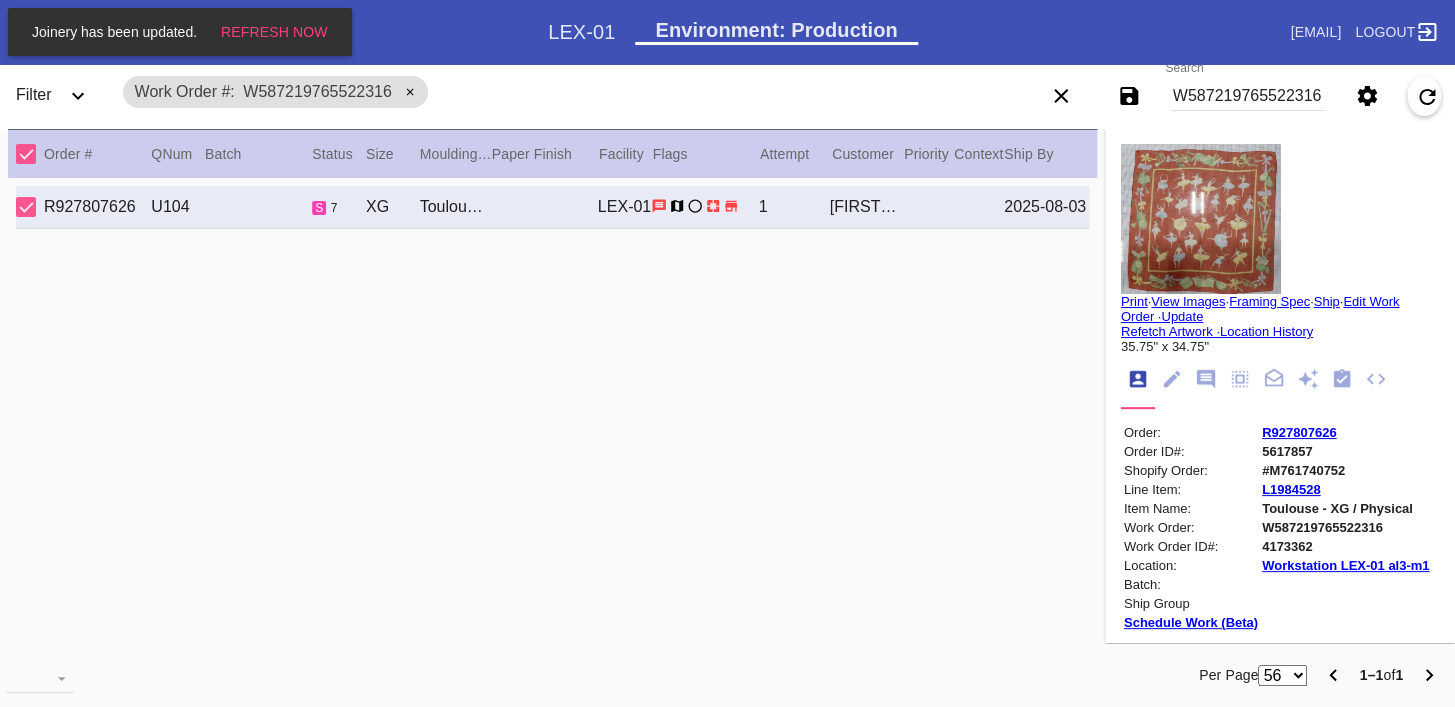 click at bounding box center [1201, 219] 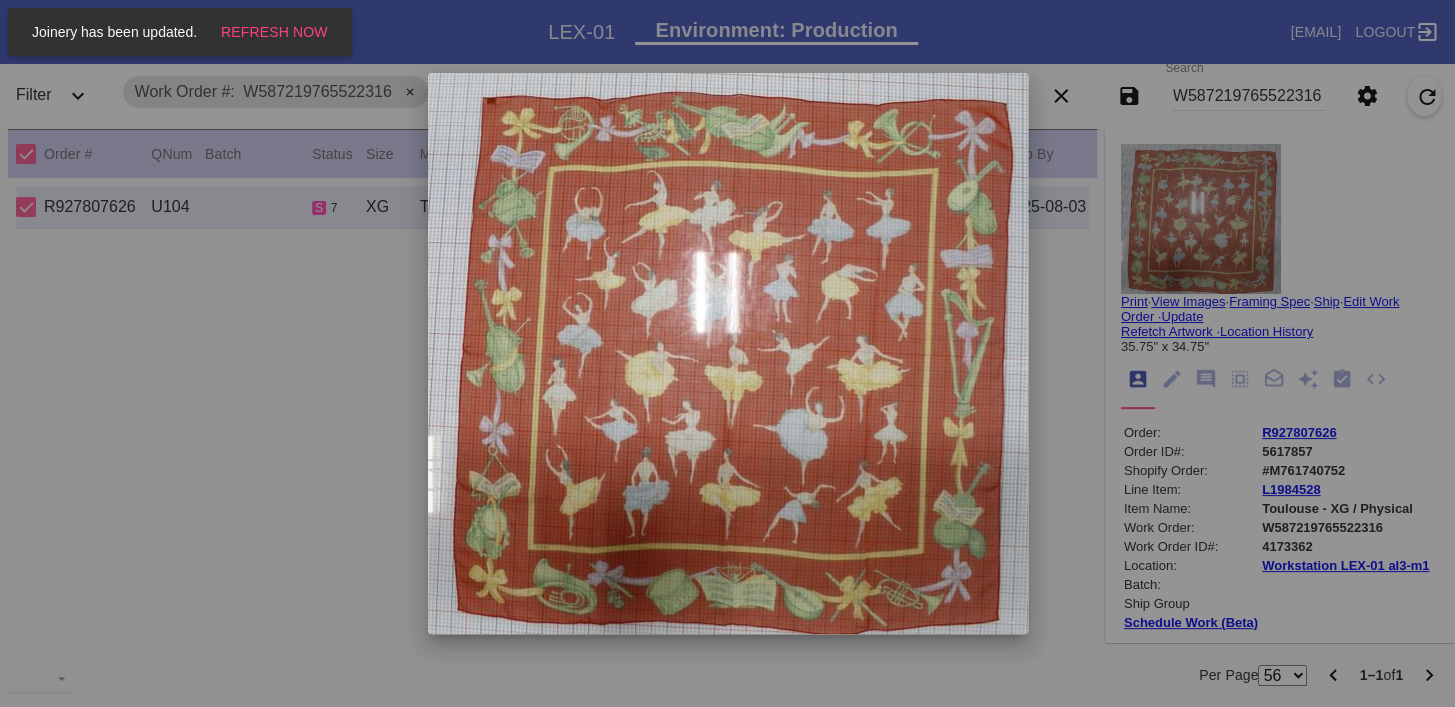 scroll, scrollTop: 24, scrollLeft: 0, axis: vertical 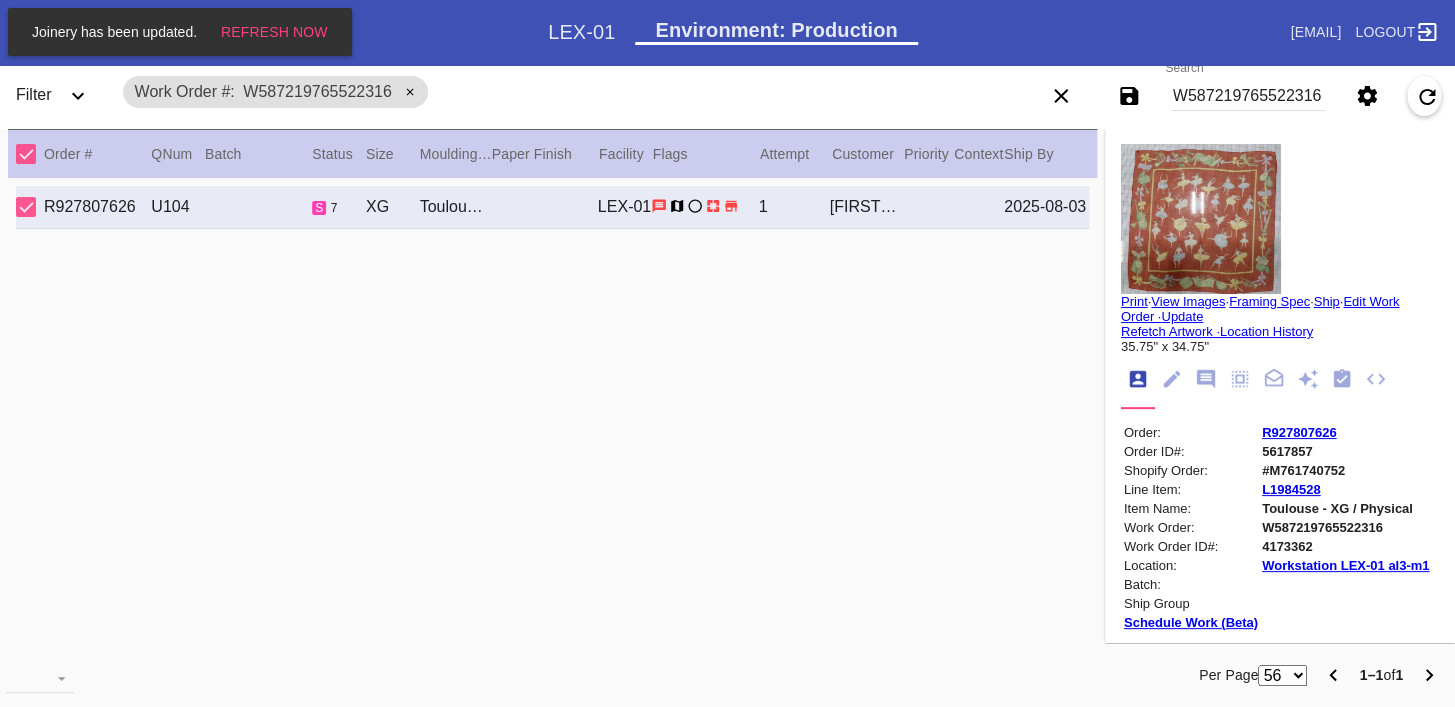 click at bounding box center [727, 353] 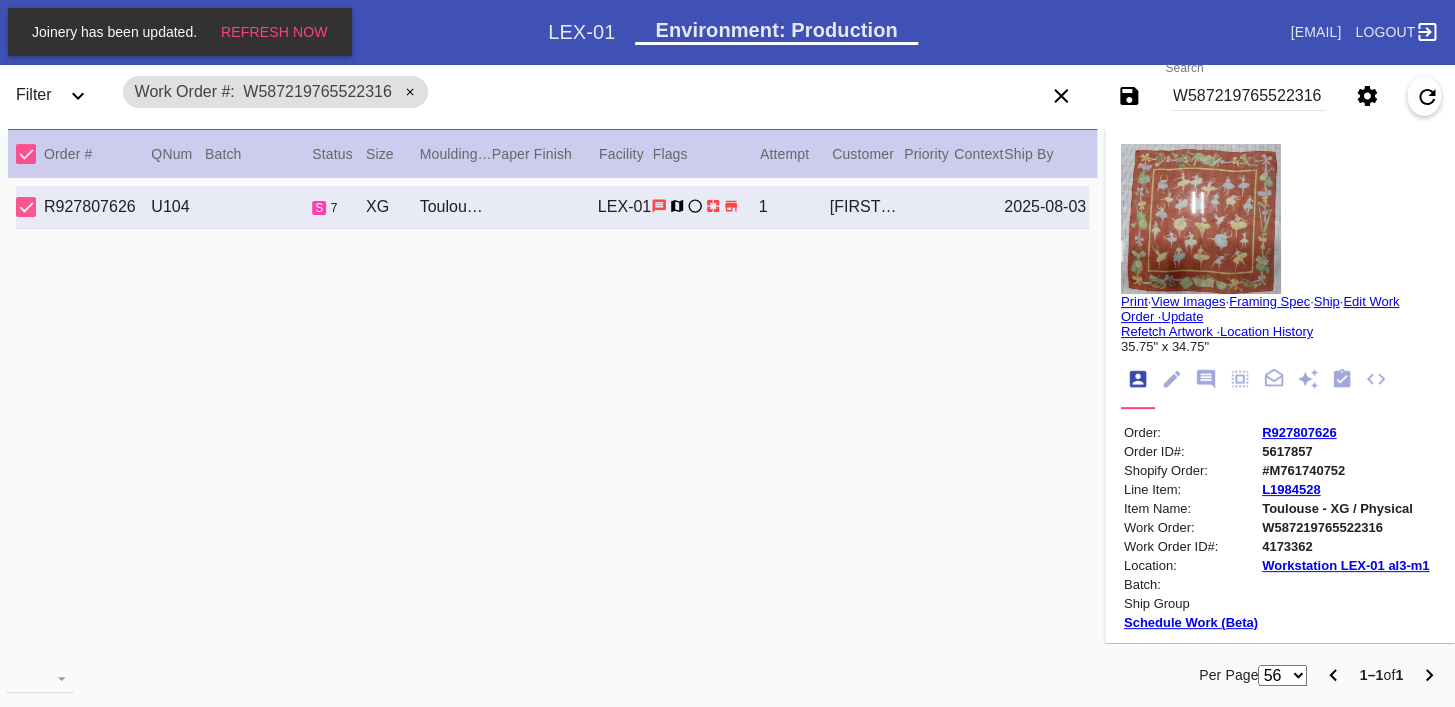click on "W587219765522316" at bounding box center [1248, 96] 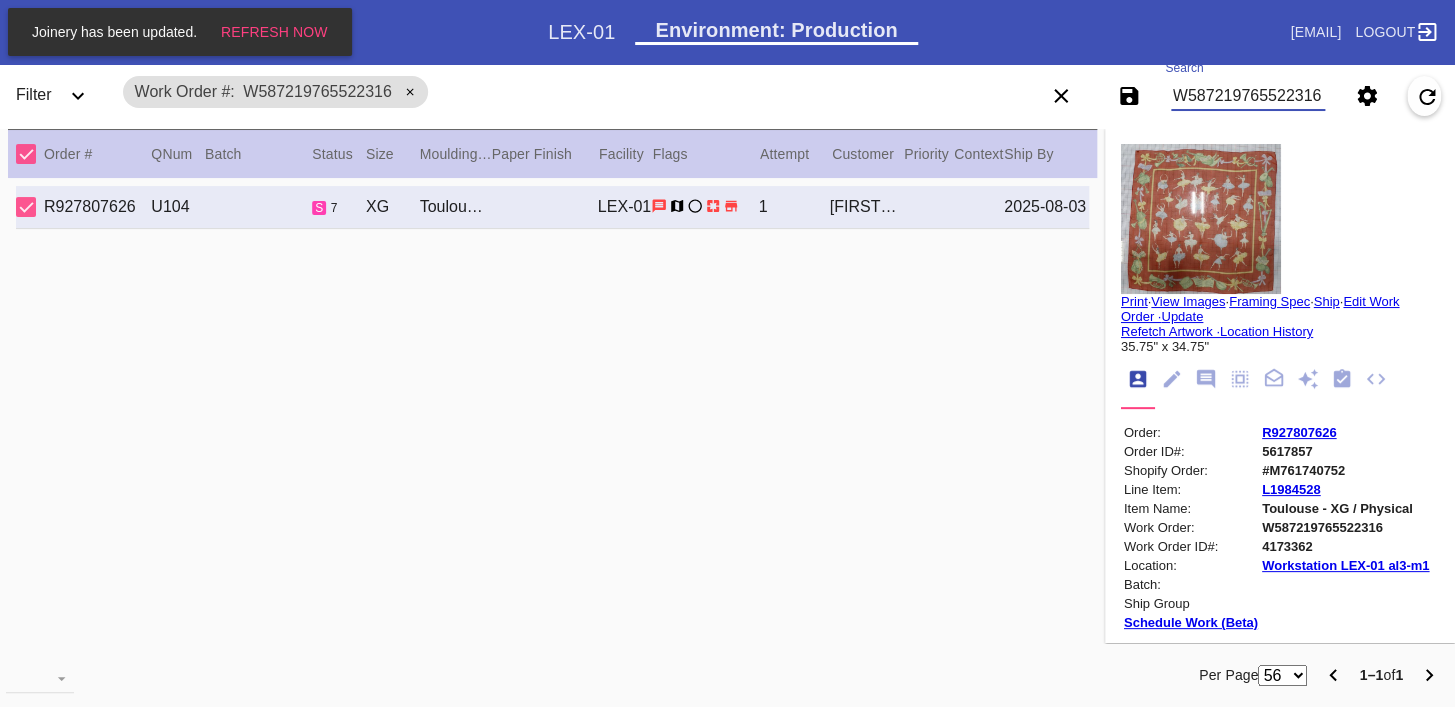 paste on "R399005803" 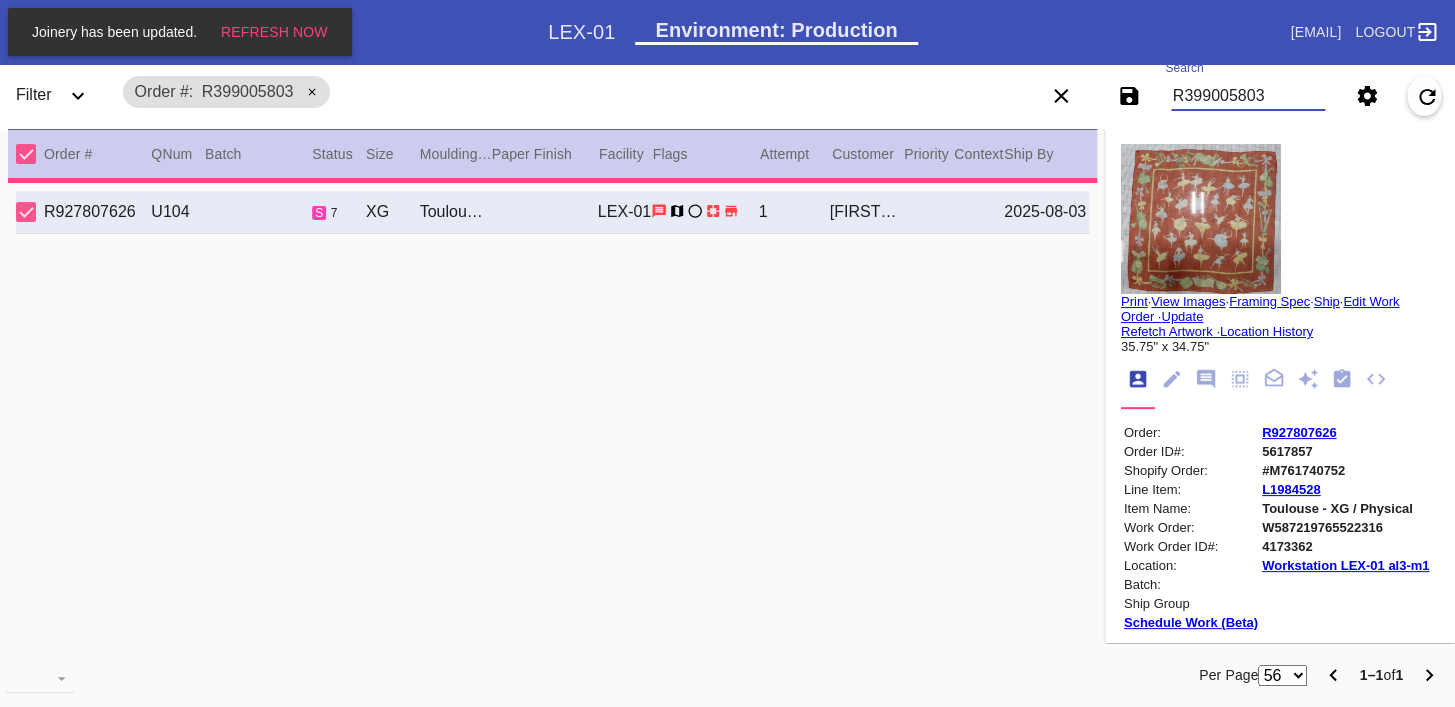 type 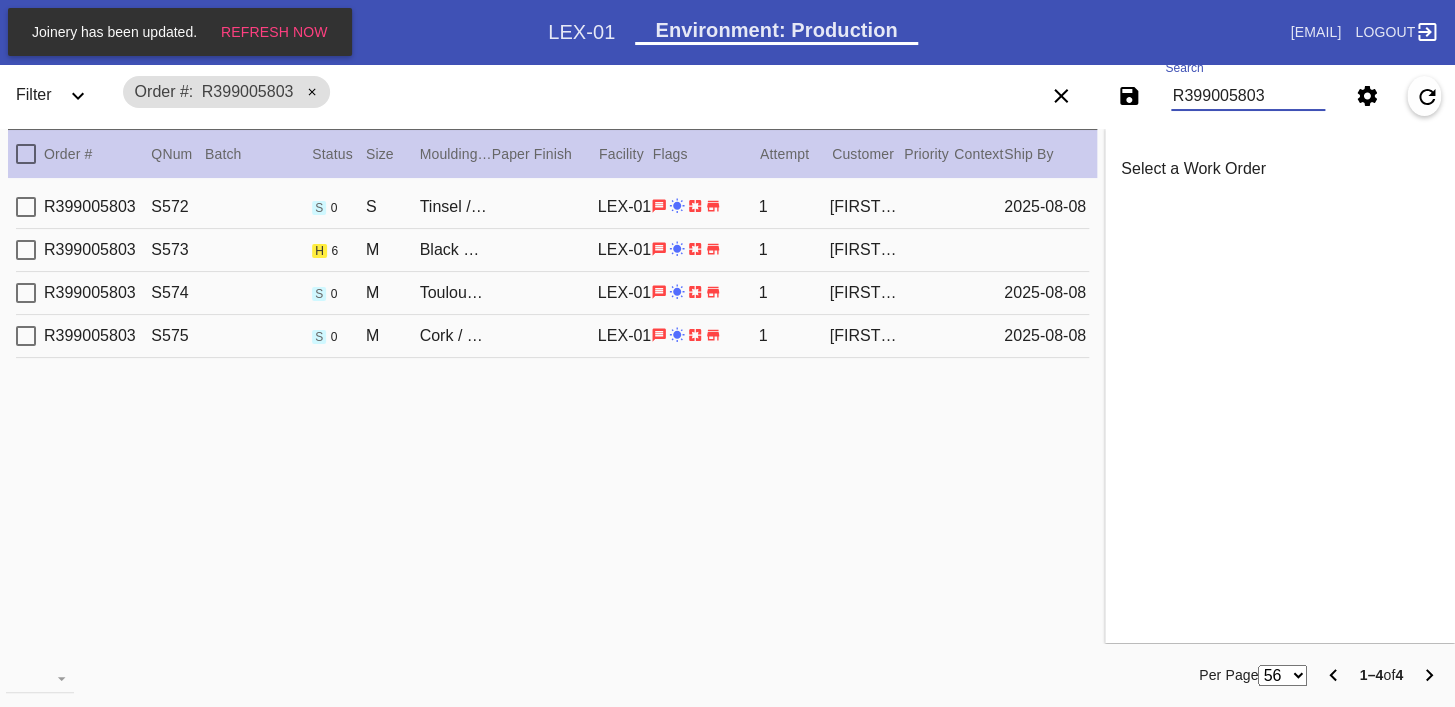 type on "R399005803" 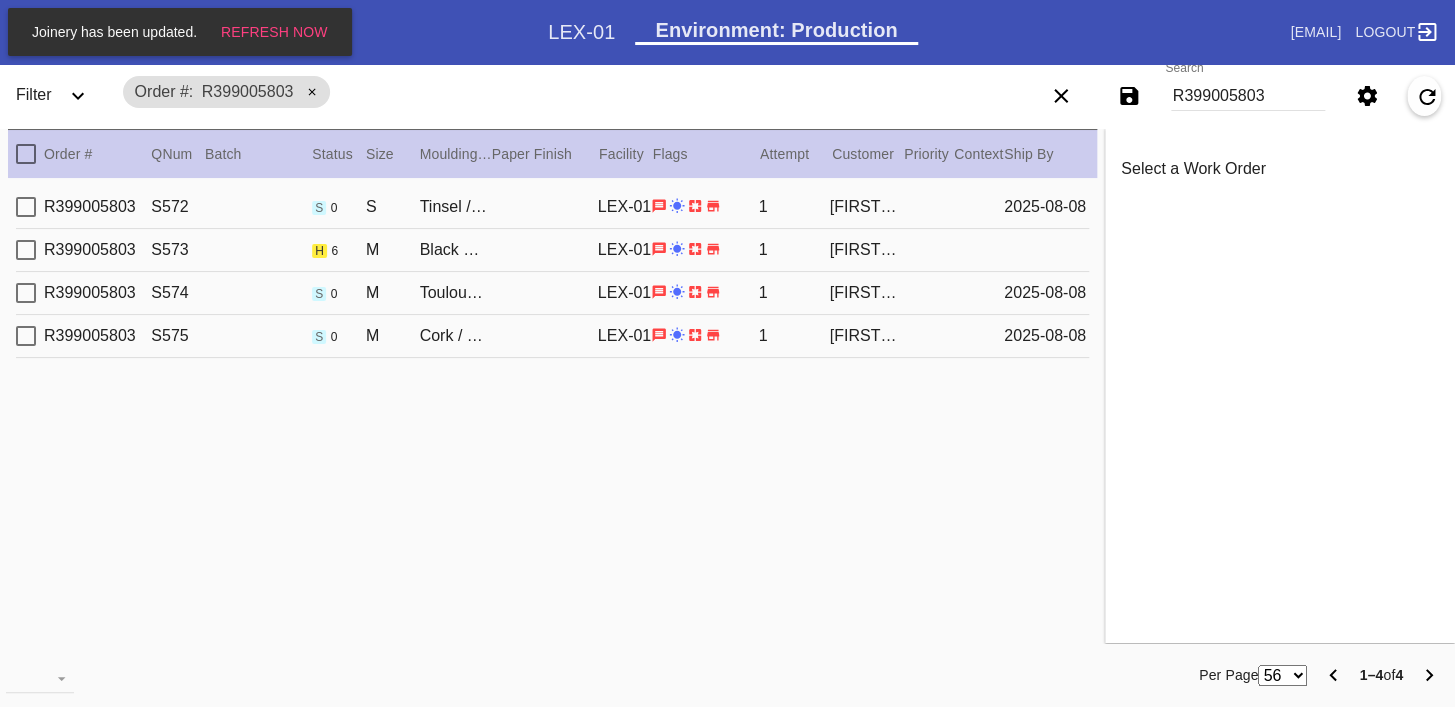 click on "R399005803 S573 h   6 M Black Walnut Round / White [FACILITY] 1 [FIRST] [LAST]" at bounding box center [552, 250] 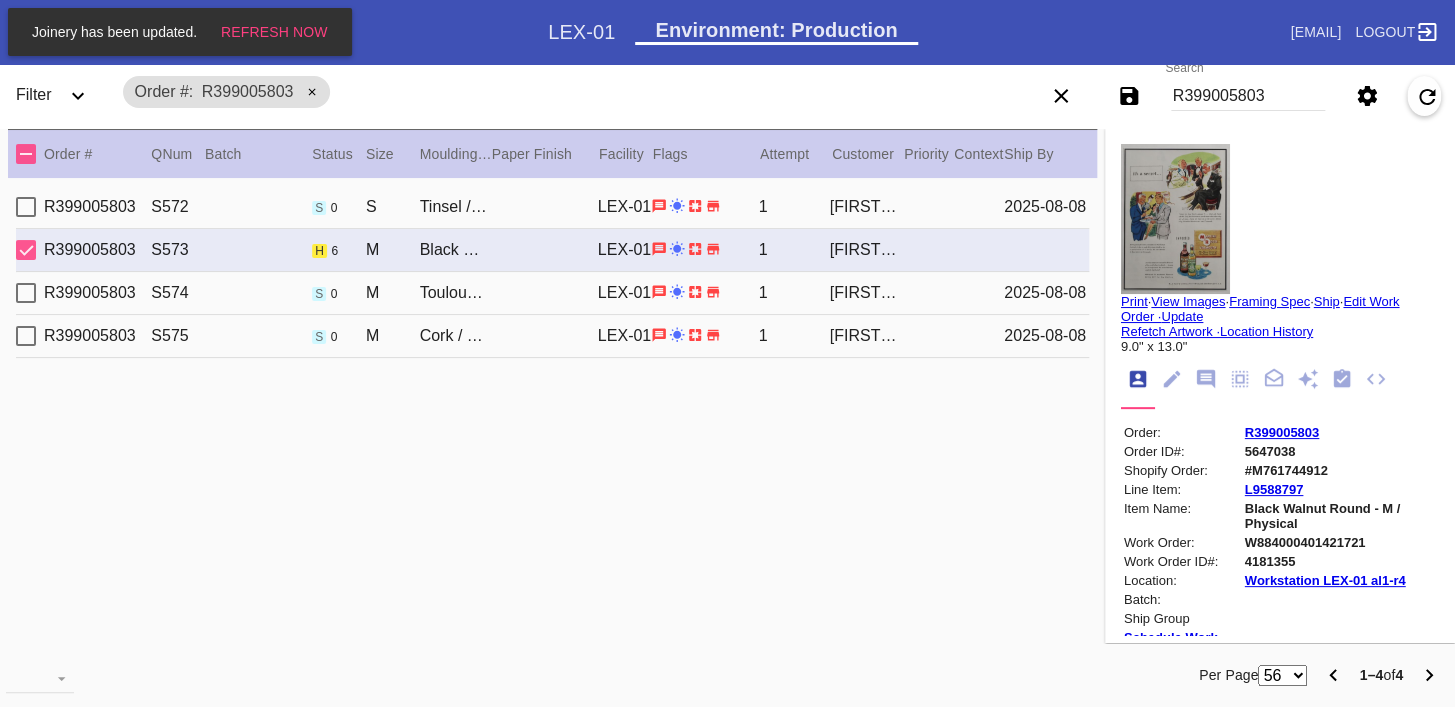 scroll, scrollTop: 680, scrollLeft: 0, axis: vertical 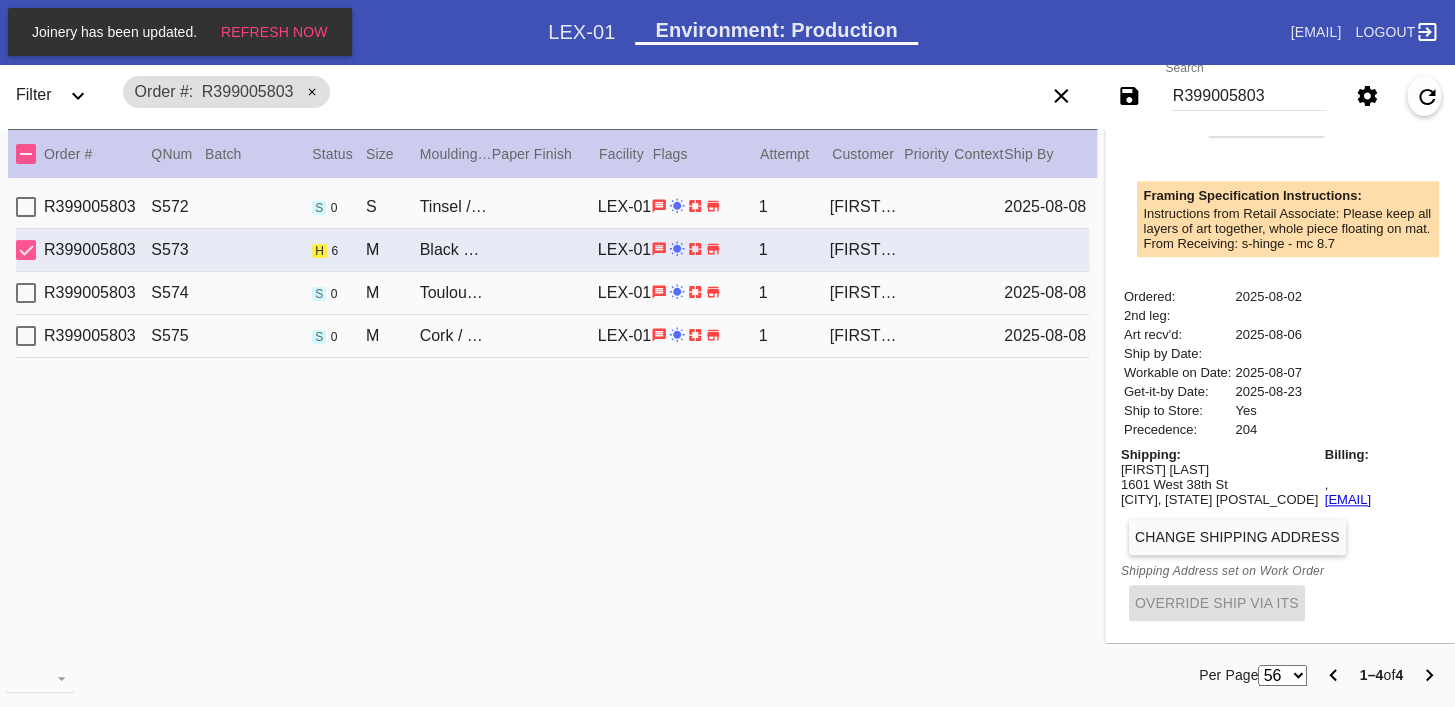 copy on "[EMAIL]" 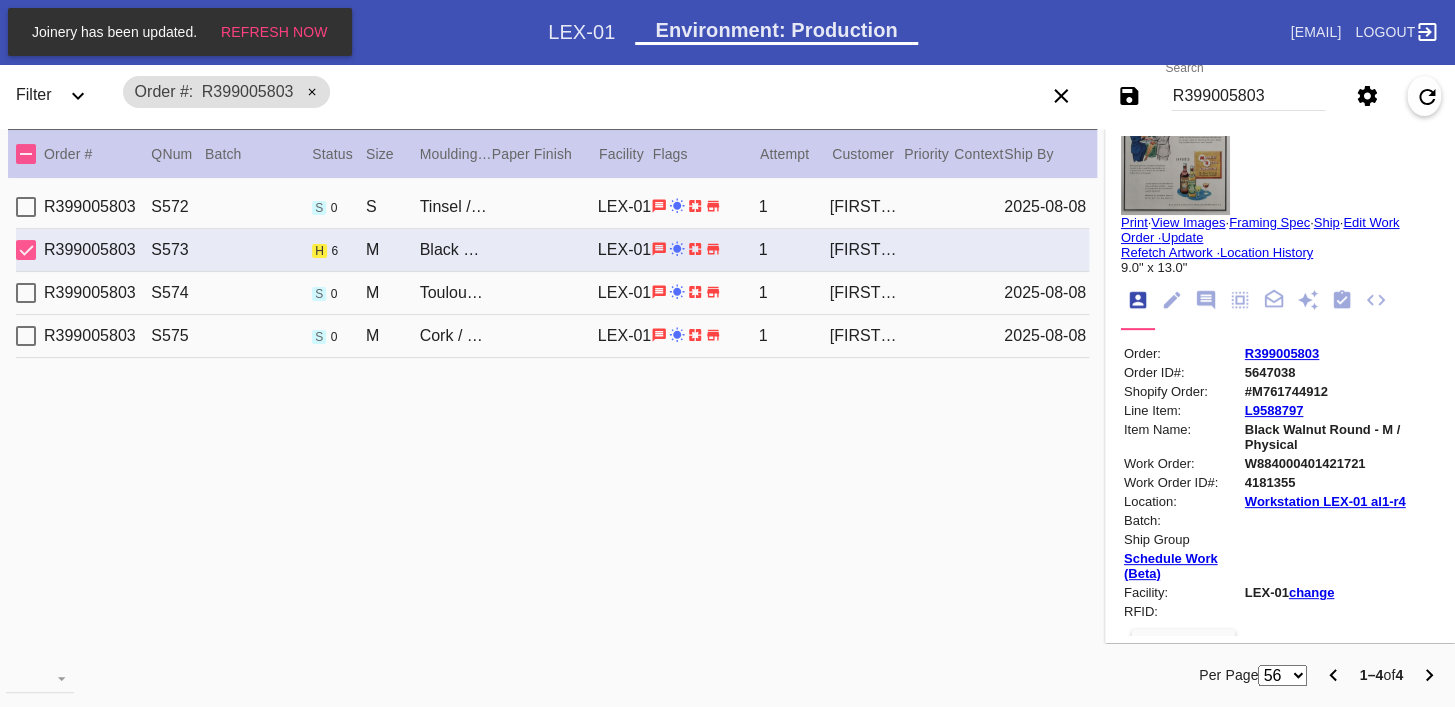 scroll, scrollTop: 0, scrollLeft: 0, axis: both 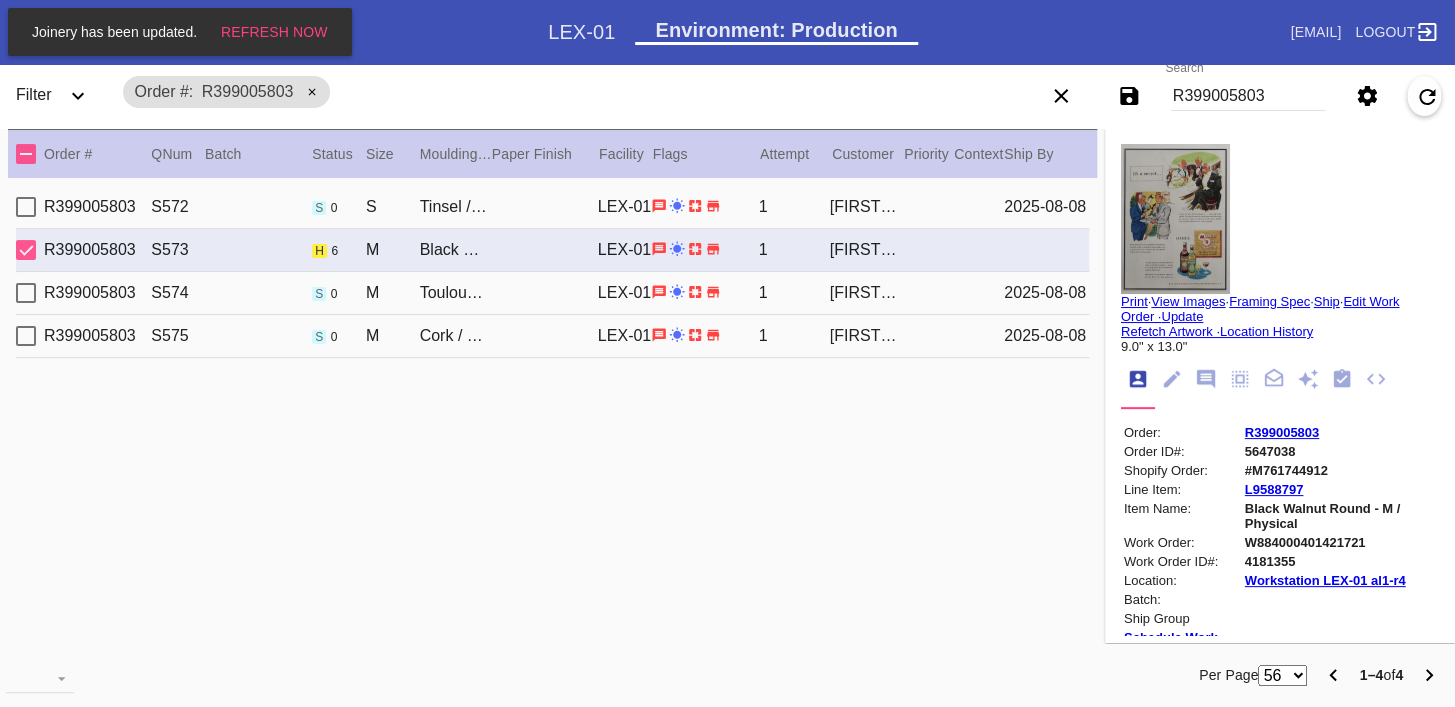 click on "R399005803" at bounding box center [1282, 432] 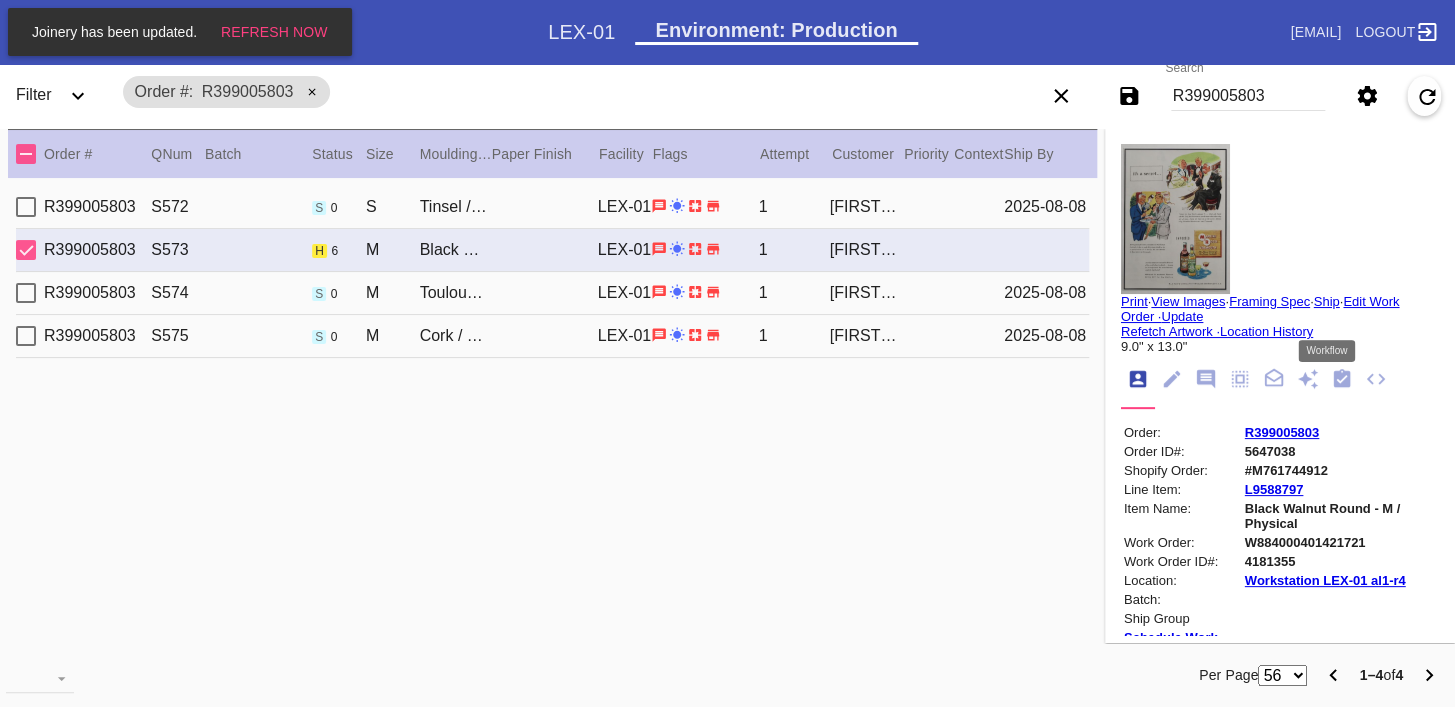 click at bounding box center [1342, 380] 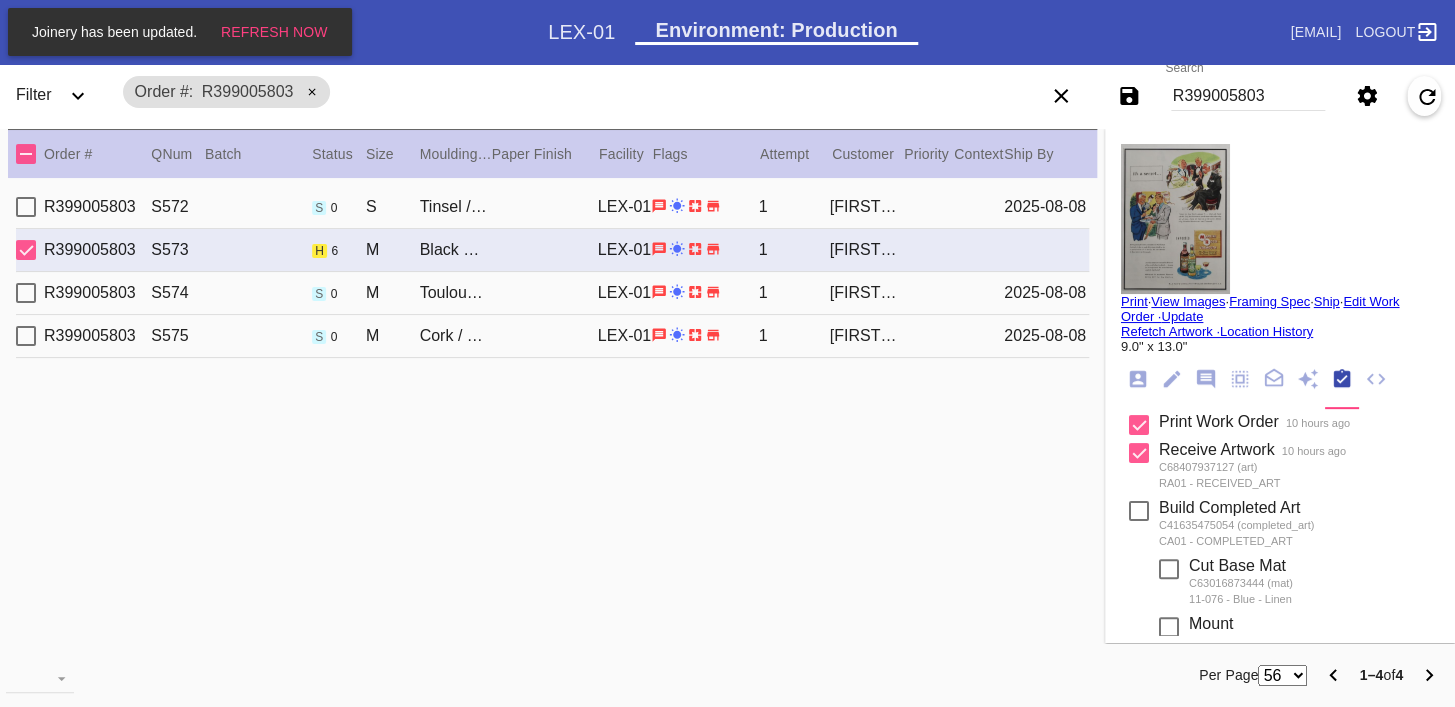 scroll, scrollTop: 885, scrollLeft: 0, axis: vertical 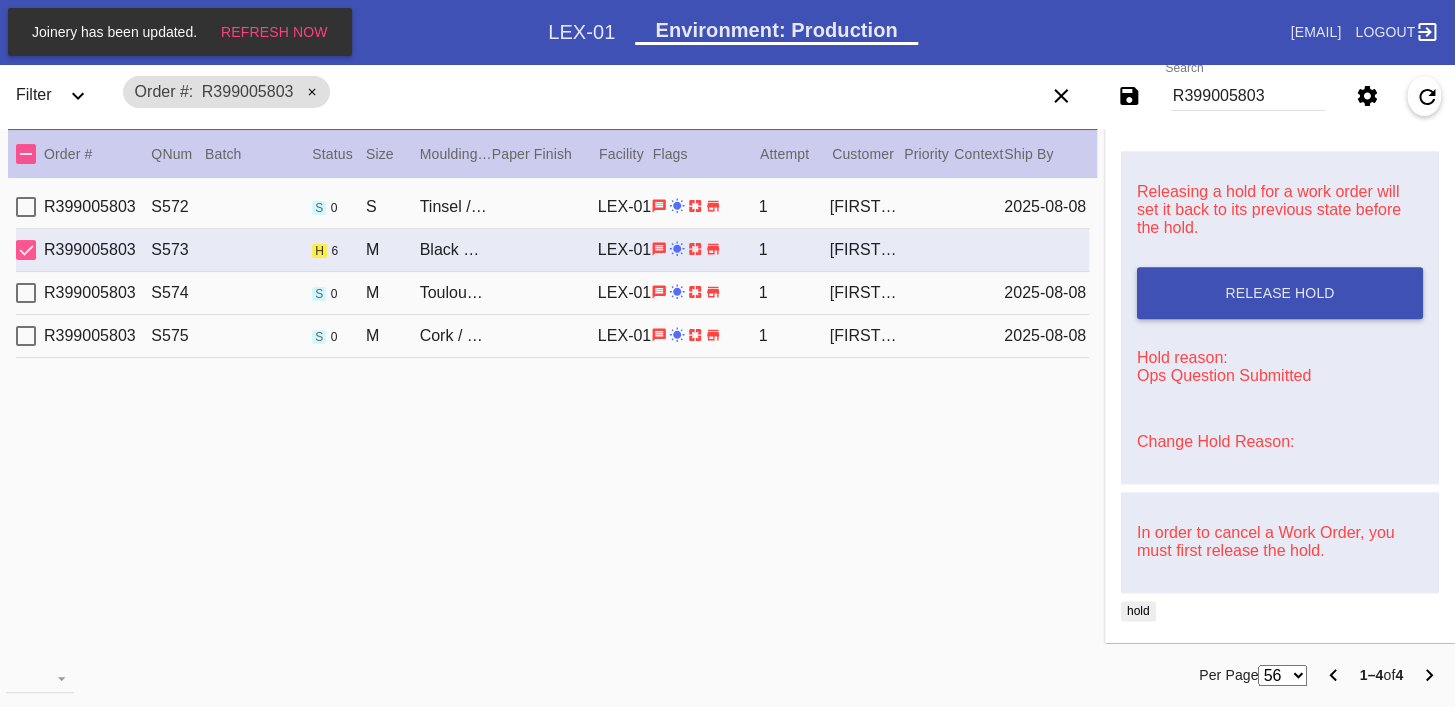 click on "Change Hold Reason:" at bounding box center [1215, 441] 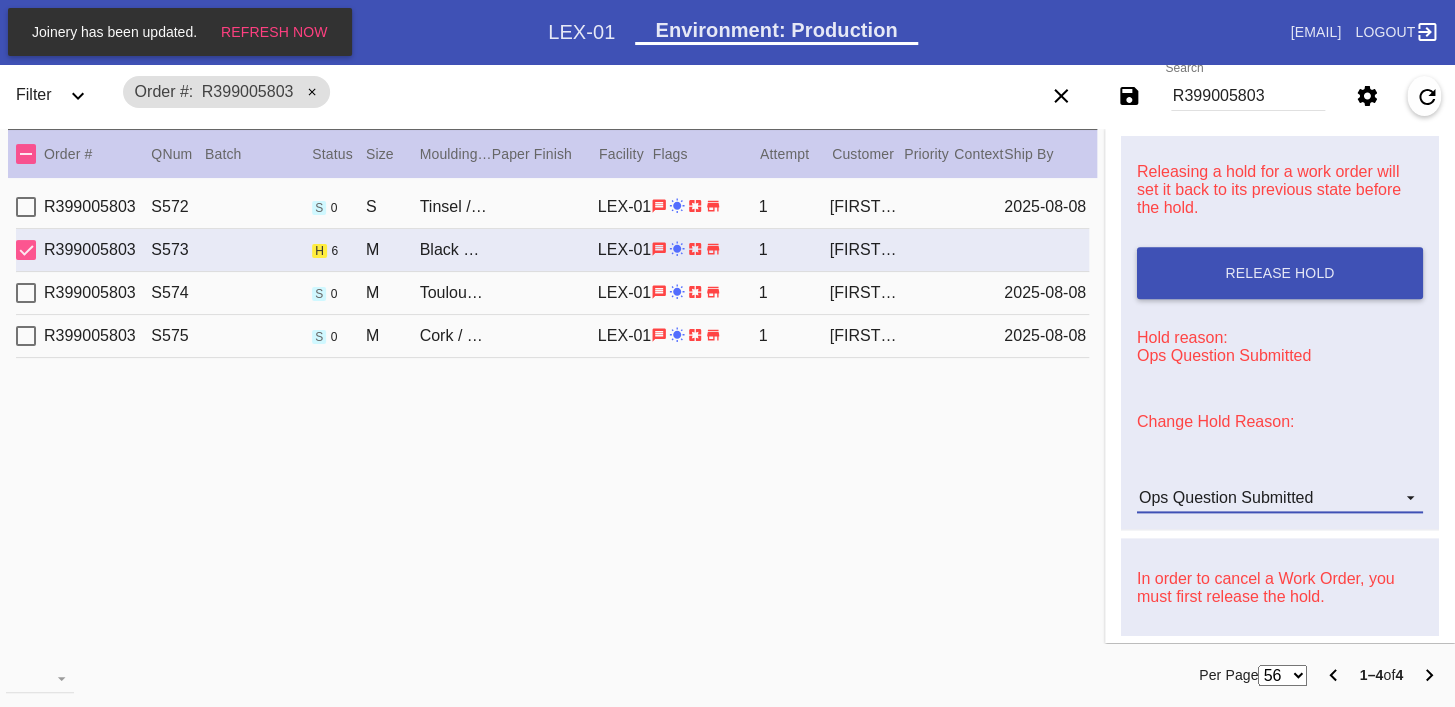 click on "Ops Question Submitted" at bounding box center [1226, 497] 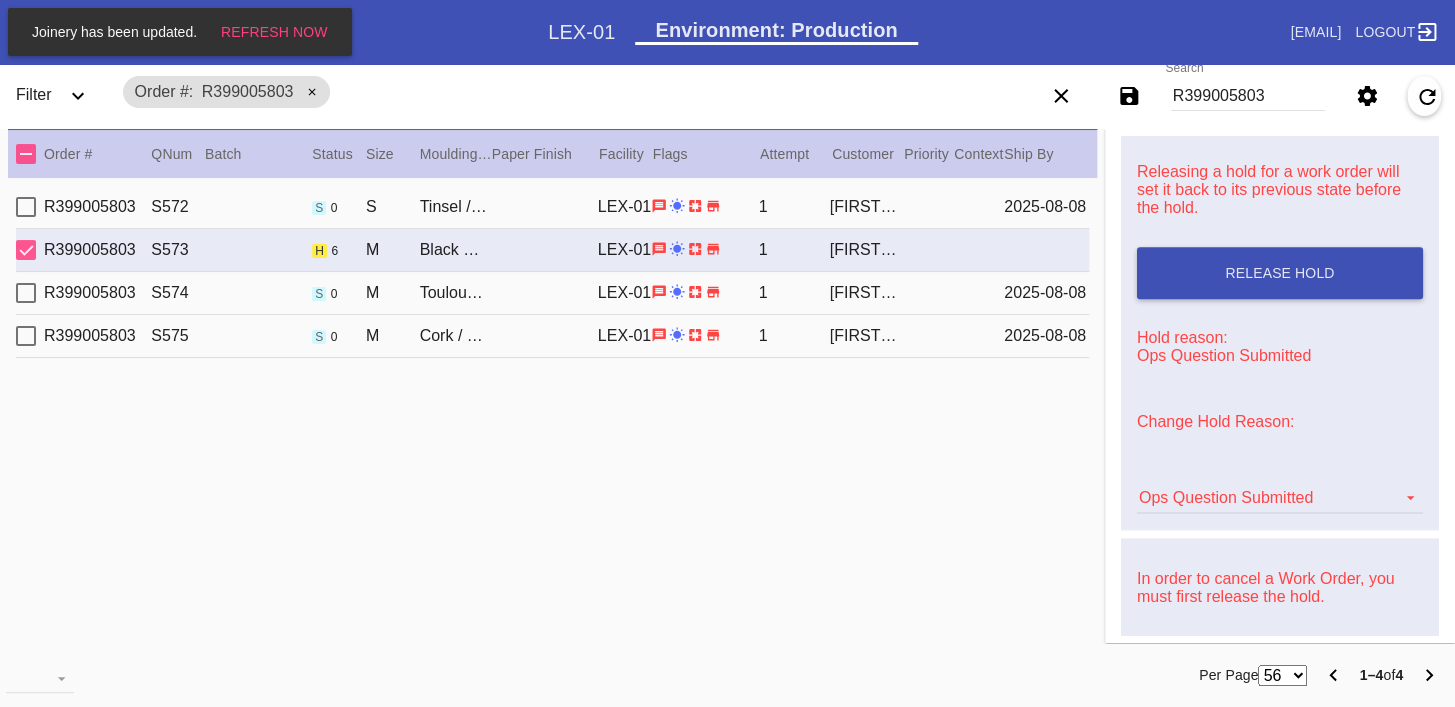scroll, scrollTop: 376, scrollLeft: 0, axis: vertical 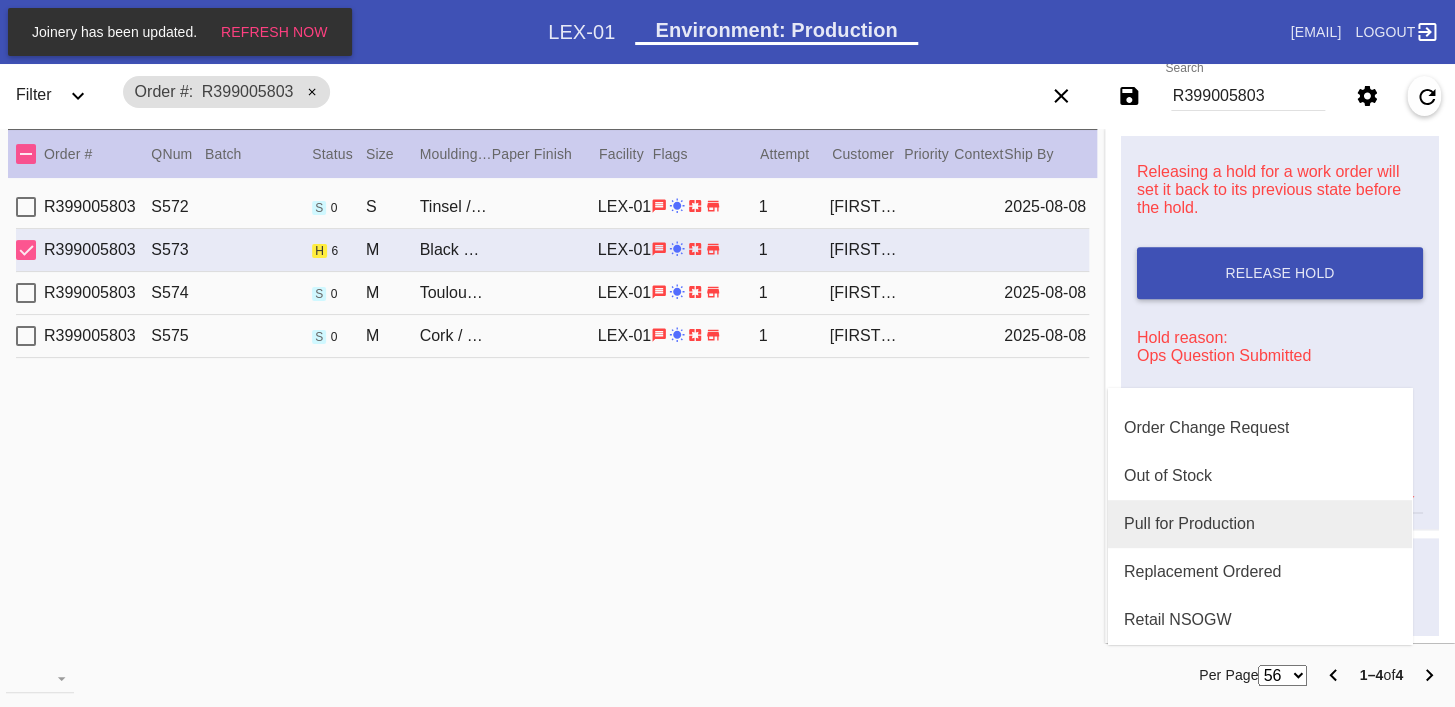 click on "Pull for Production" at bounding box center [1260, 524] 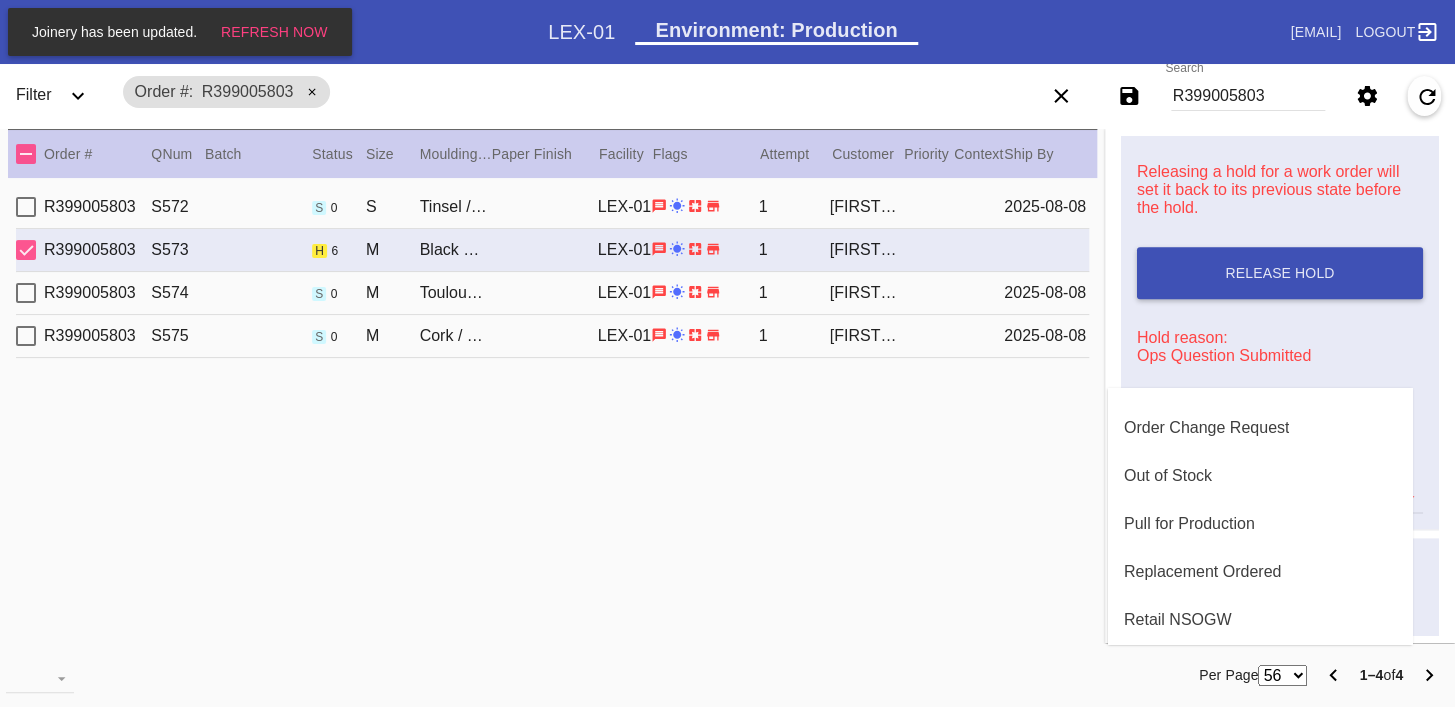 type 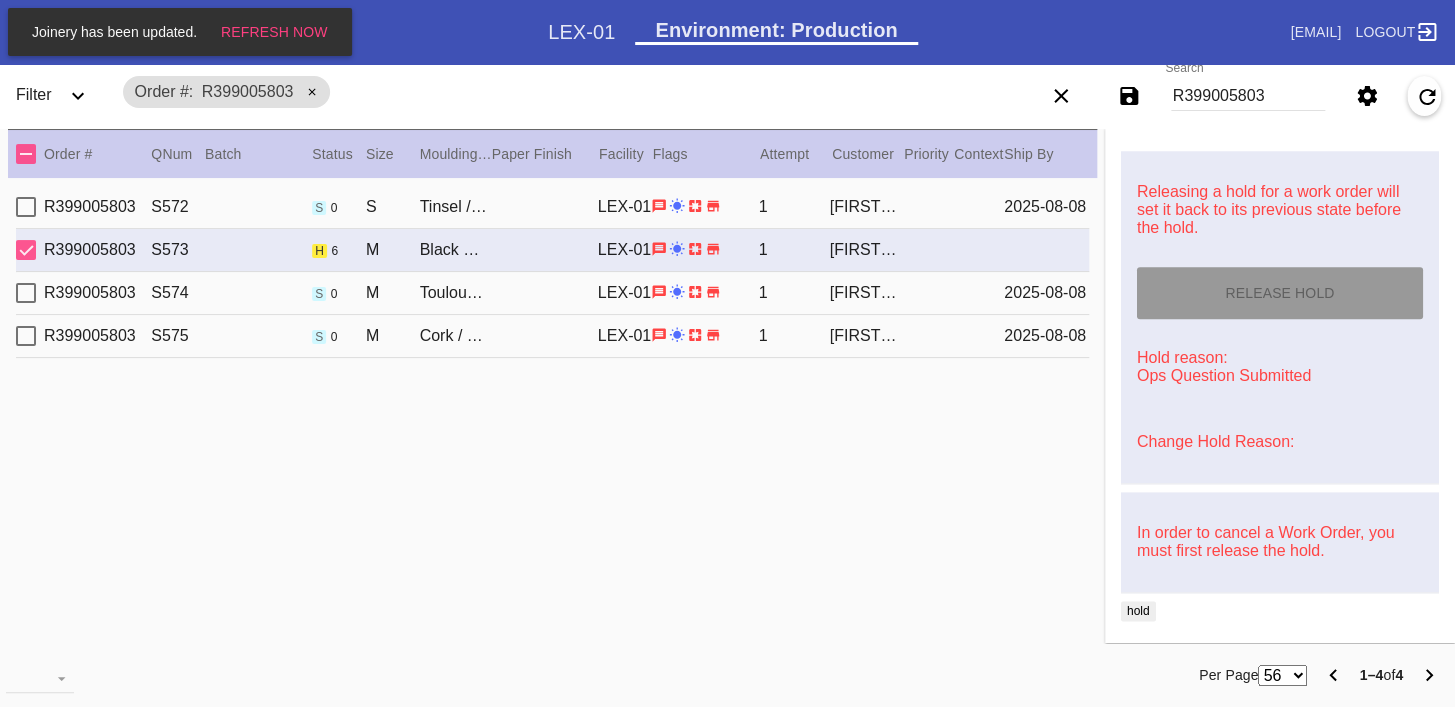 type on "8/5/2025" 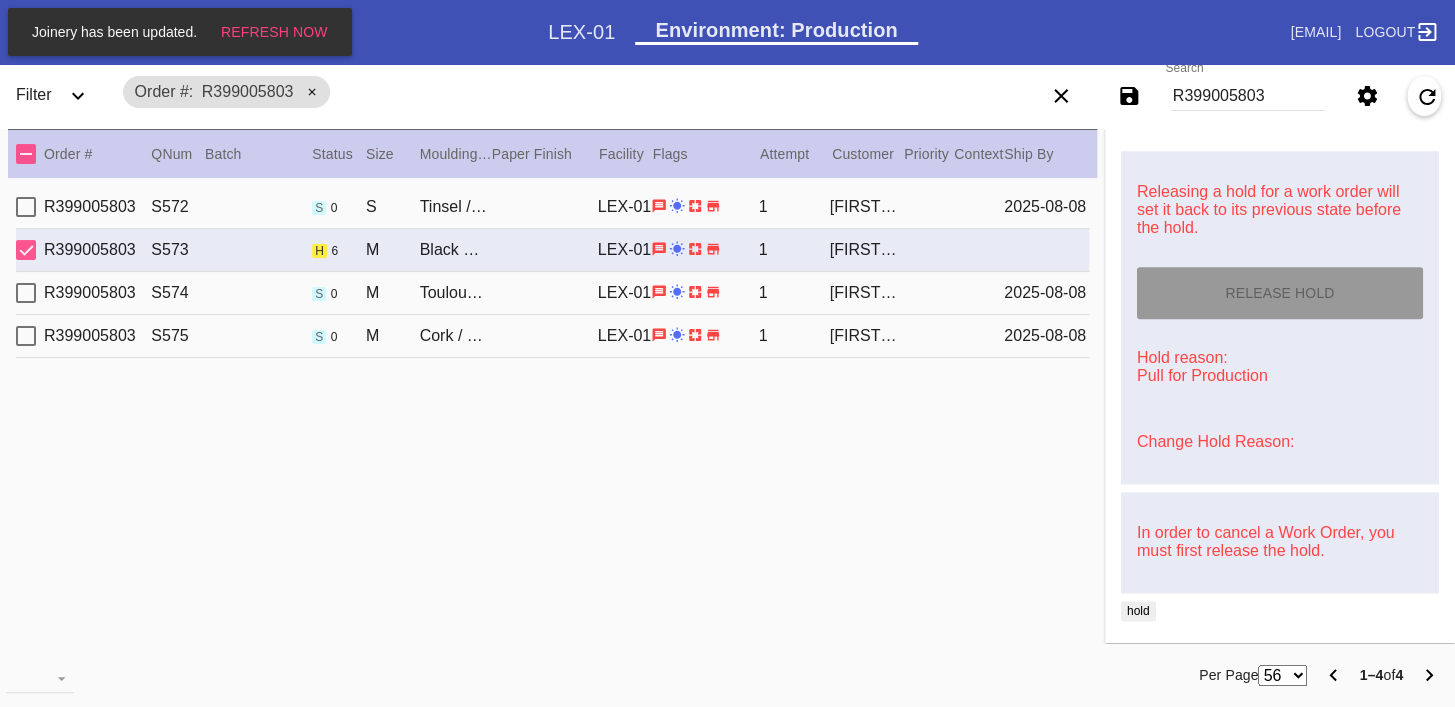 scroll, scrollTop: 886, scrollLeft: 0, axis: vertical 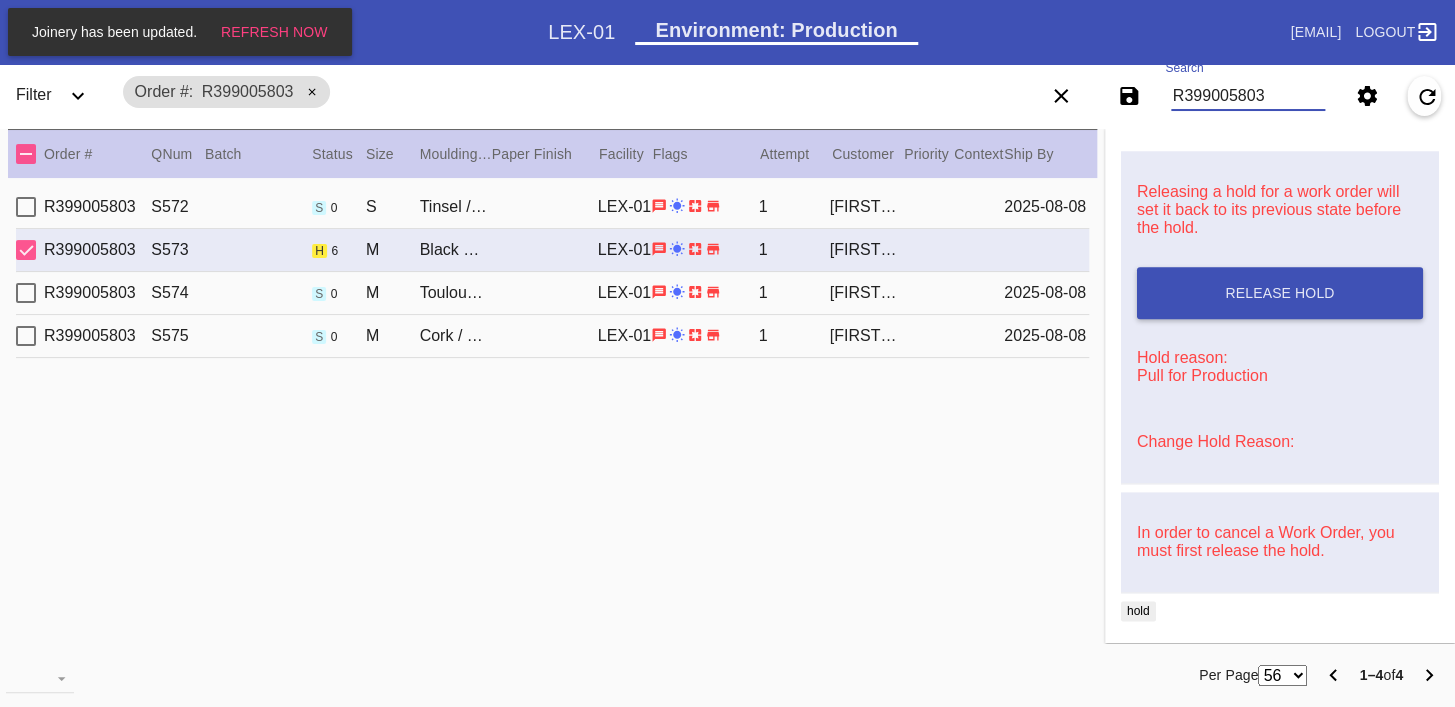 click on "R399005803" at bounding box center (1248, 96) 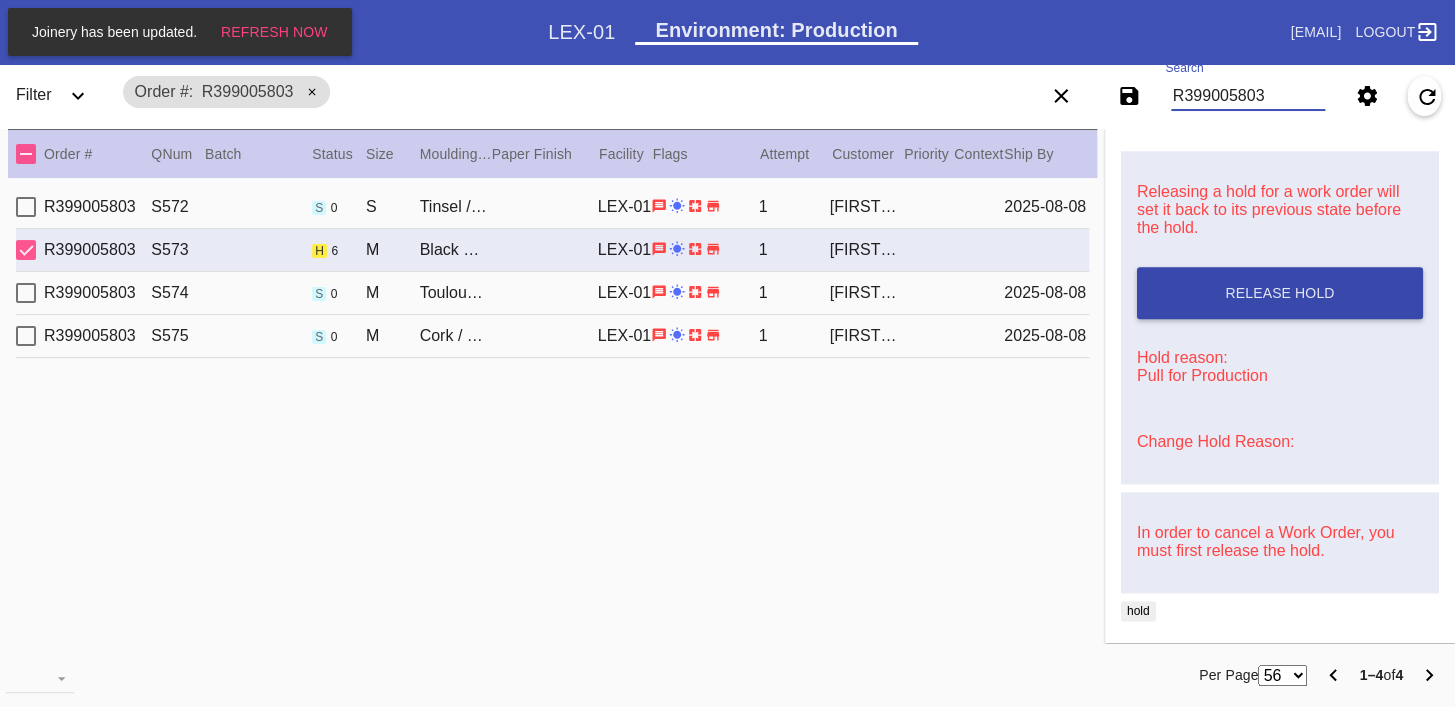 type on "R793487104" 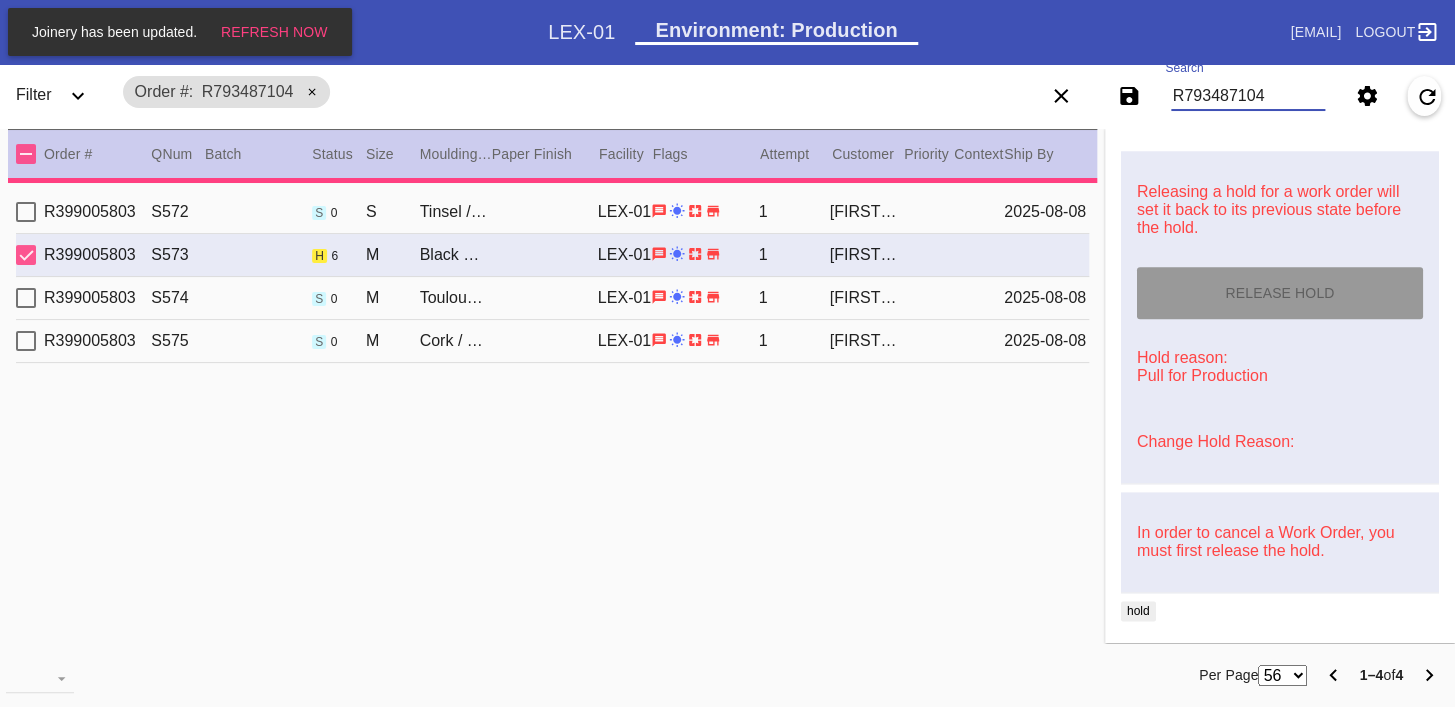 type 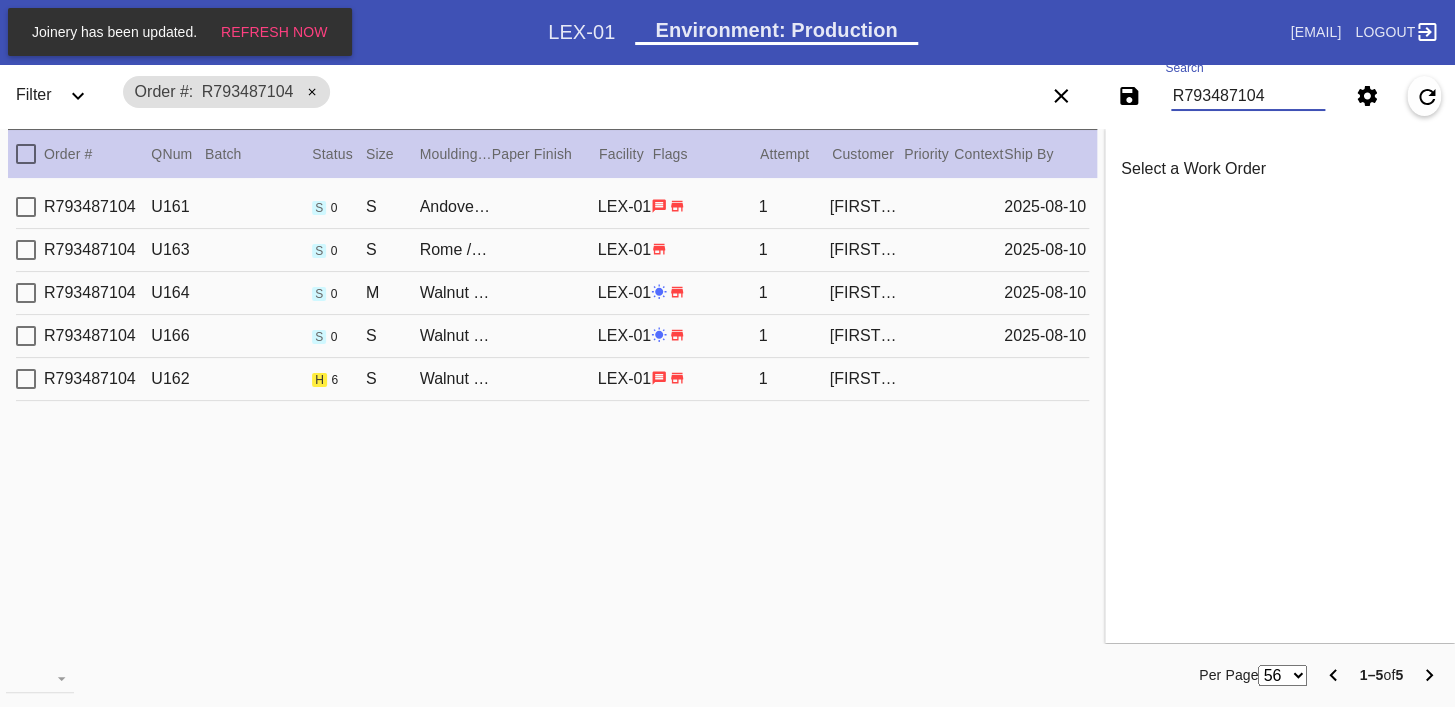 scroll, scrollTop: 0, scrollLeft: 0, axis: both 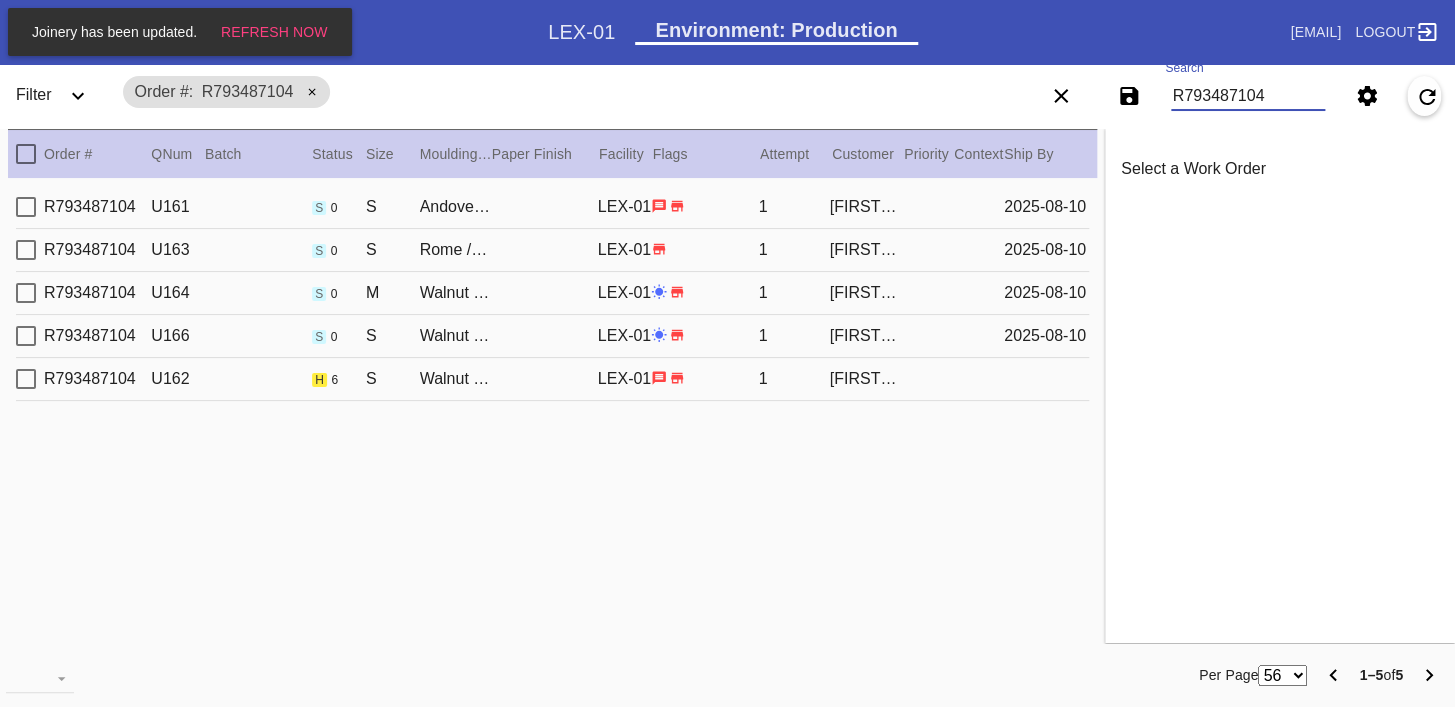 type on "R793487104" 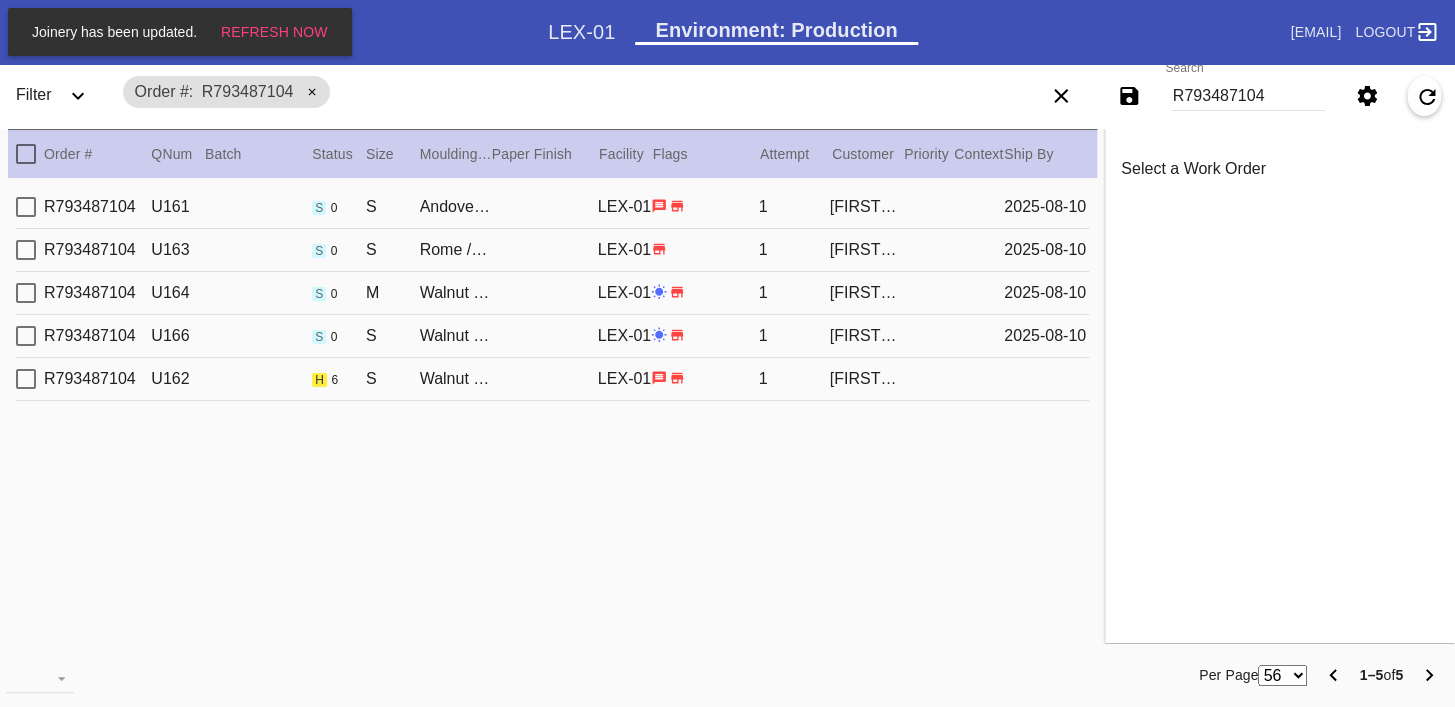 click at bounding box center [704, 378] 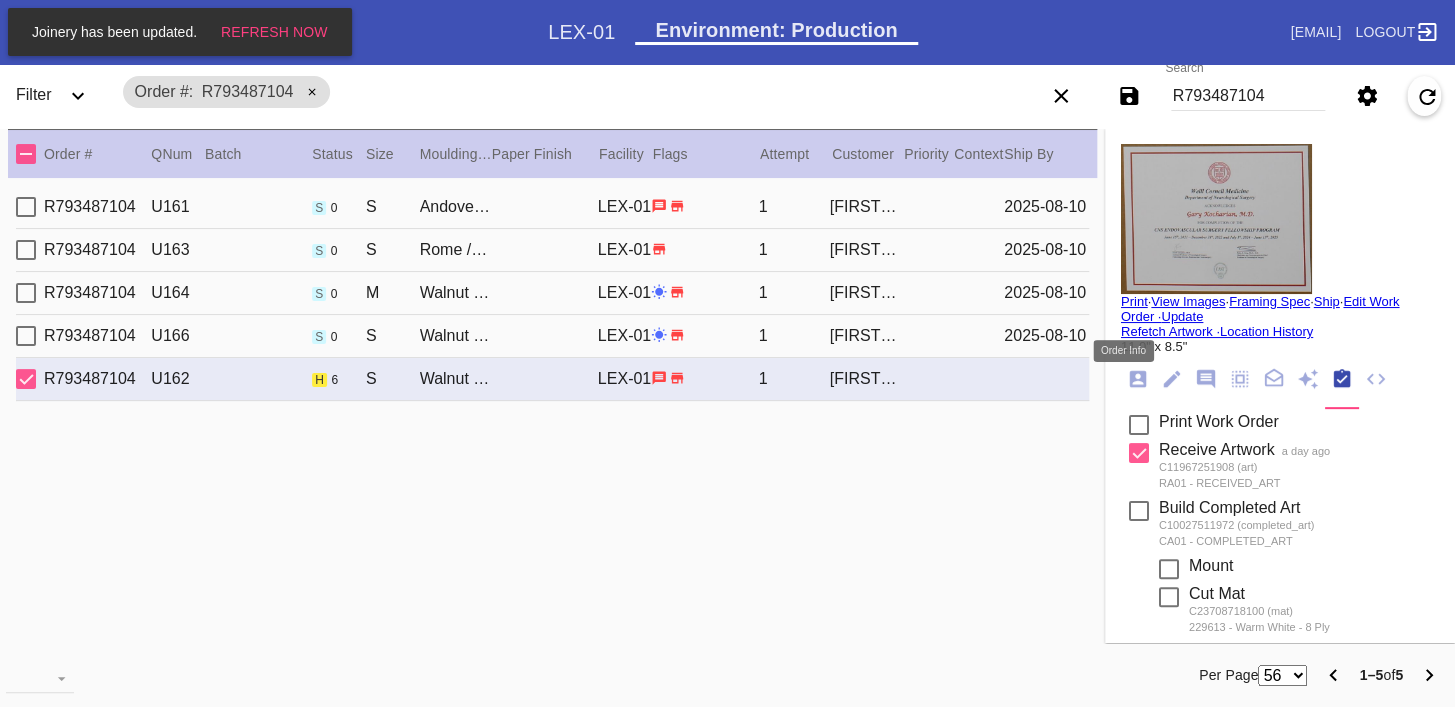 click 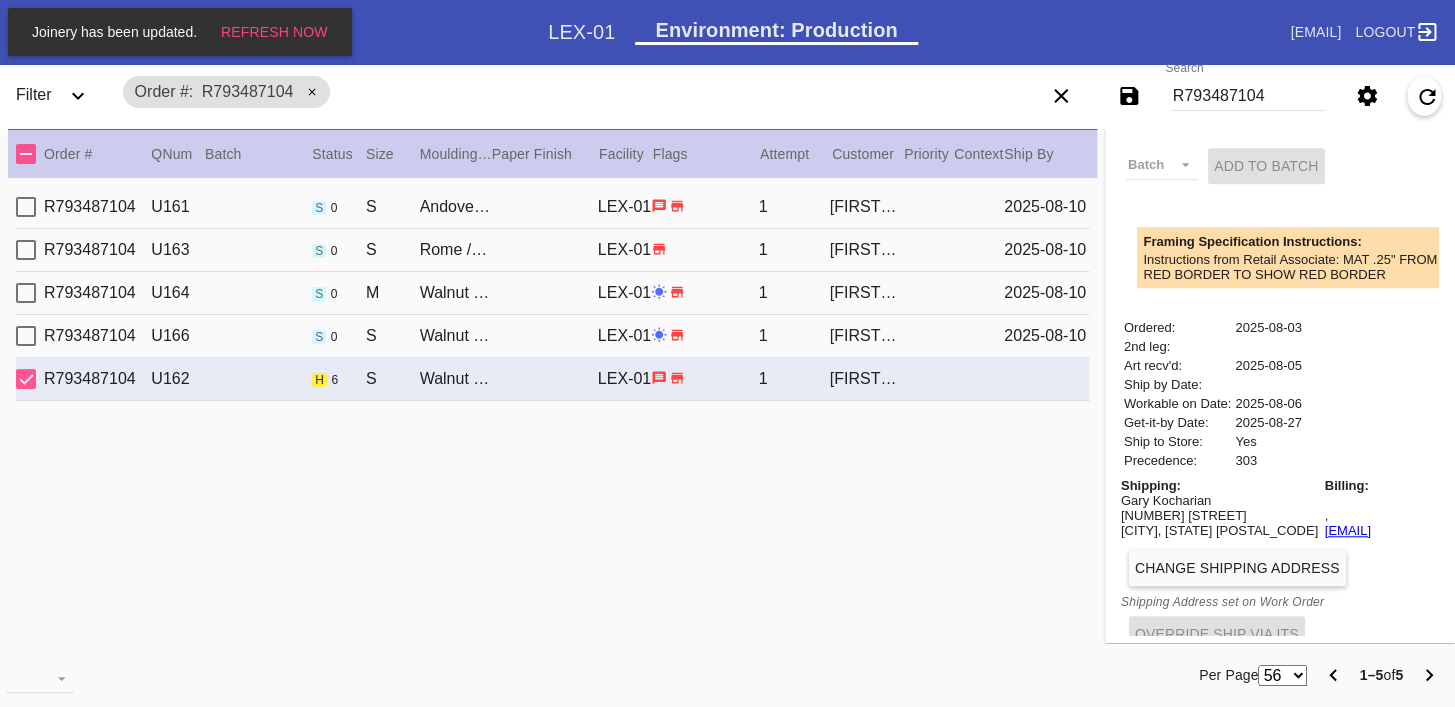 scroll, scrollTop: 666, scrollLeft: 0, axis: vertical 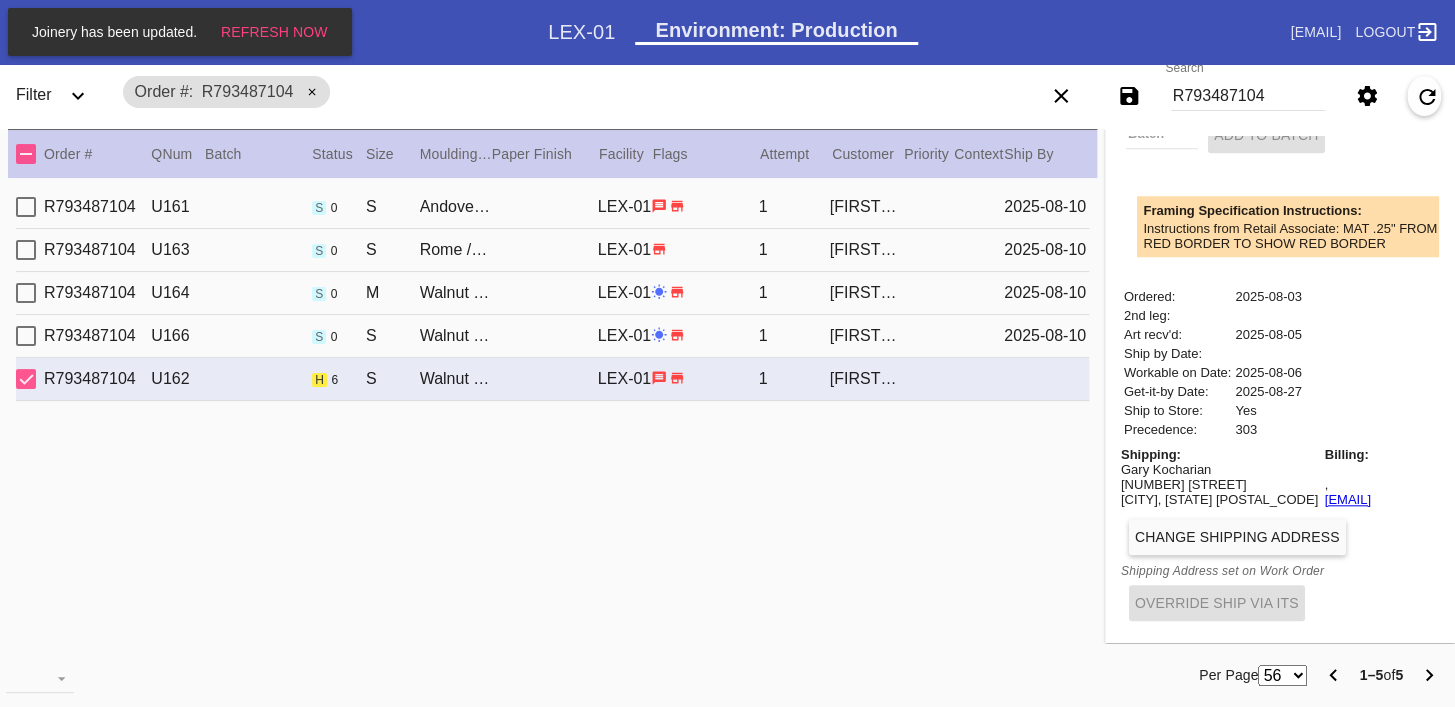 copy on "[EMAIL]" 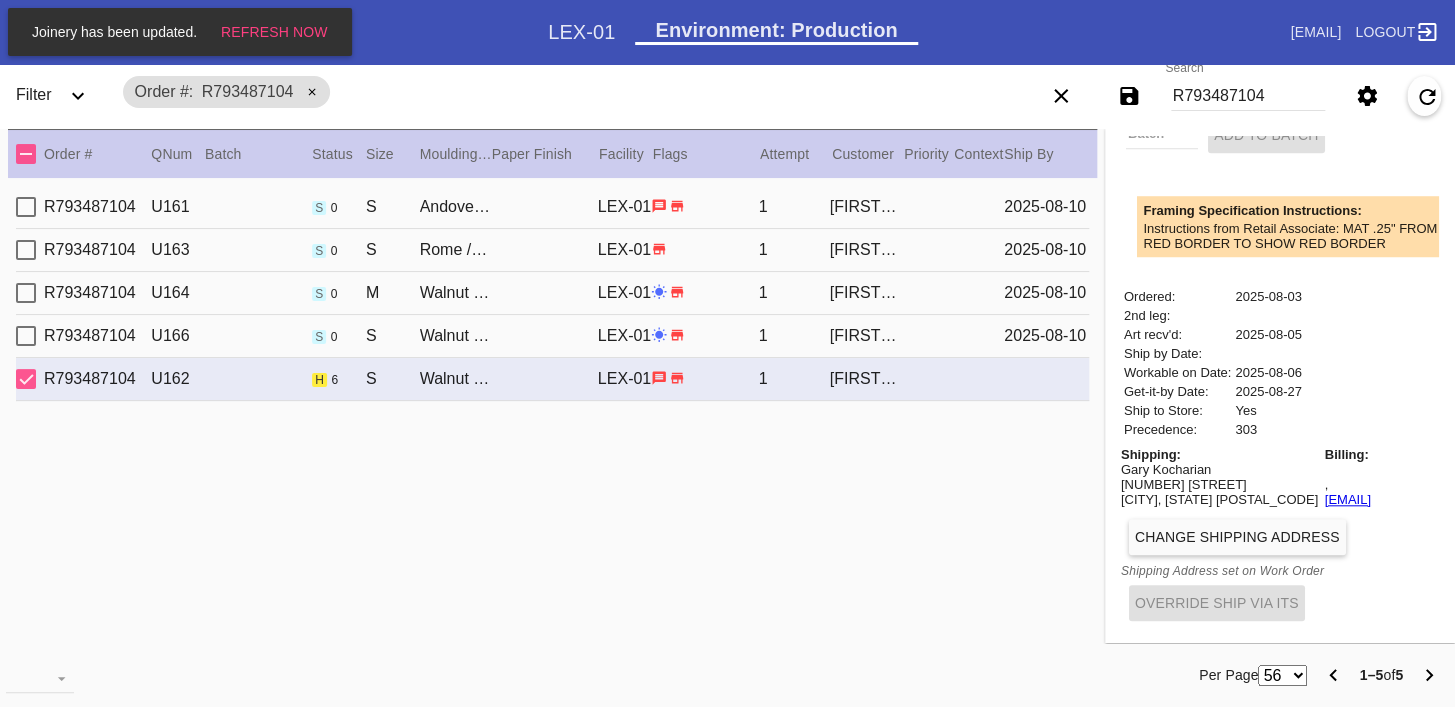 scroll, scrollTop: 0, scrollLeft: 0, axis: both 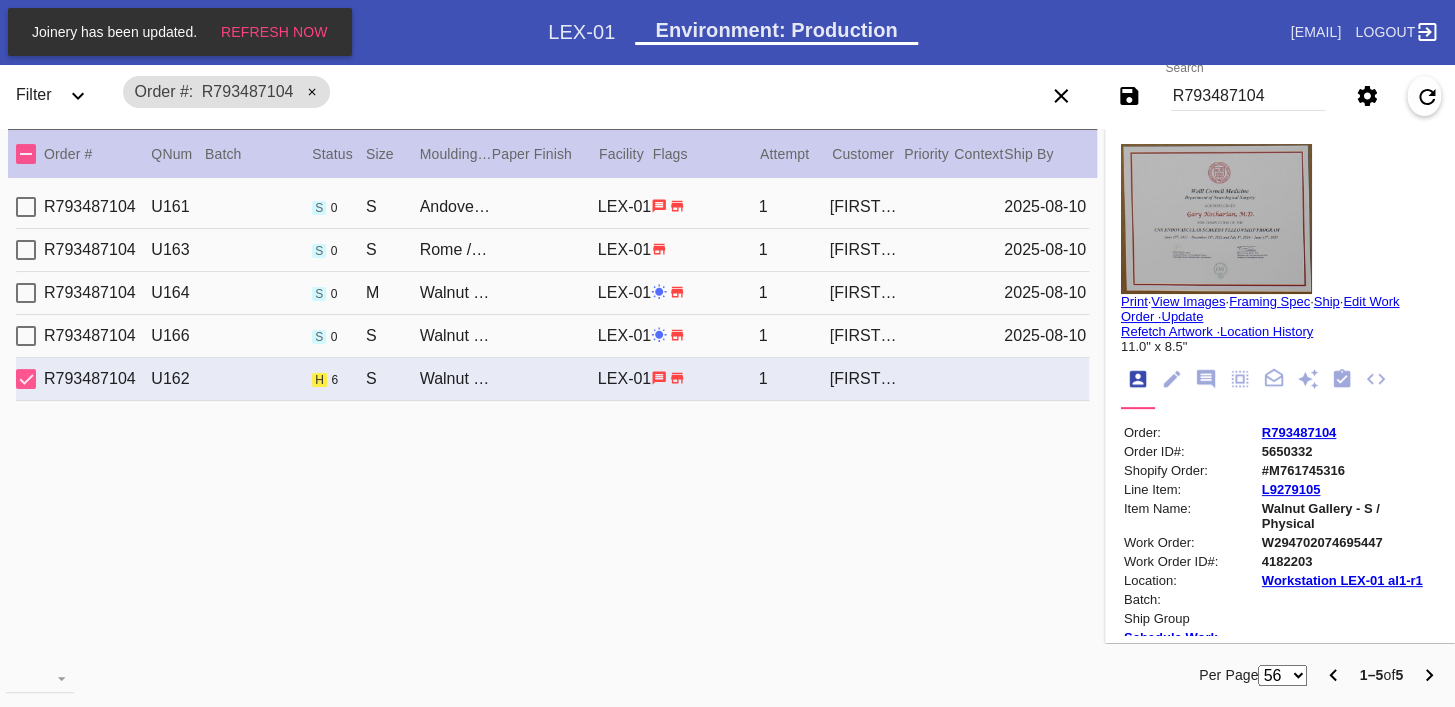 click on "R793487104" at bounding box center (1299, 432) 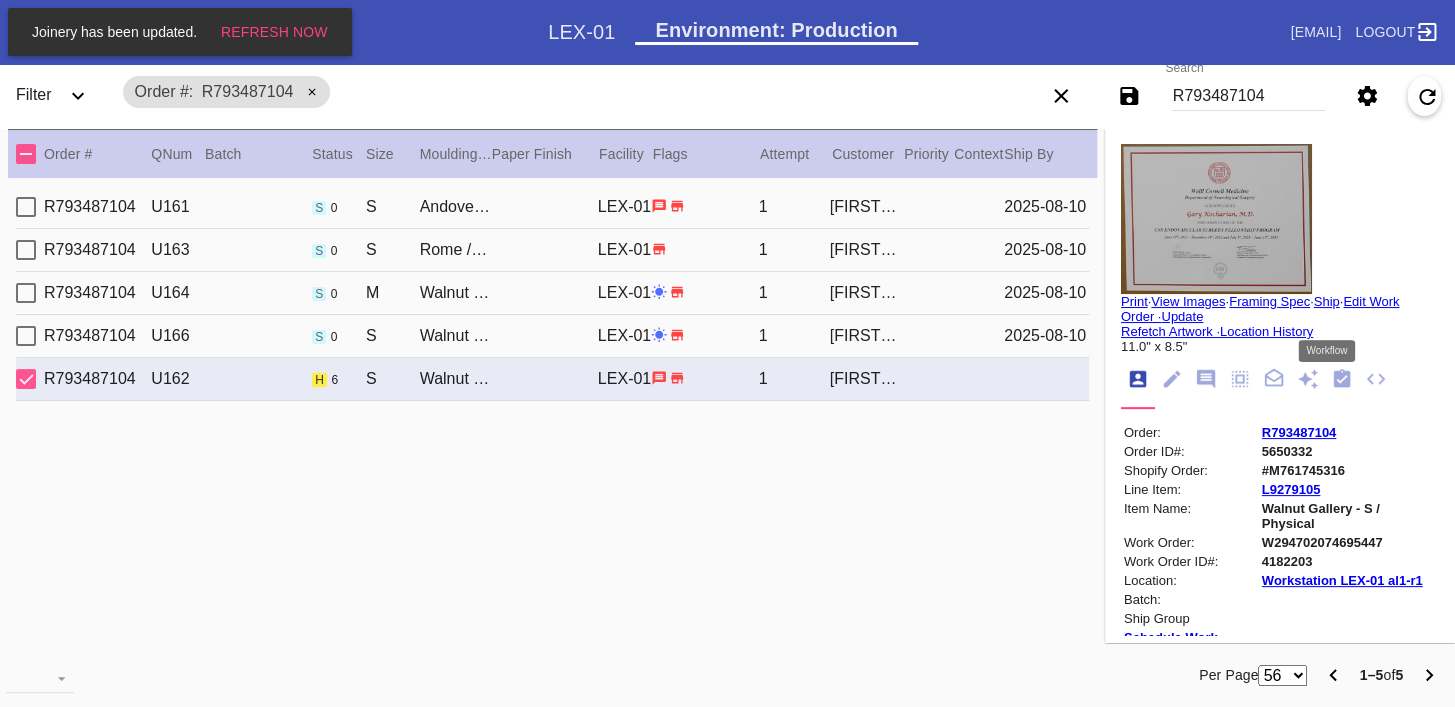 click 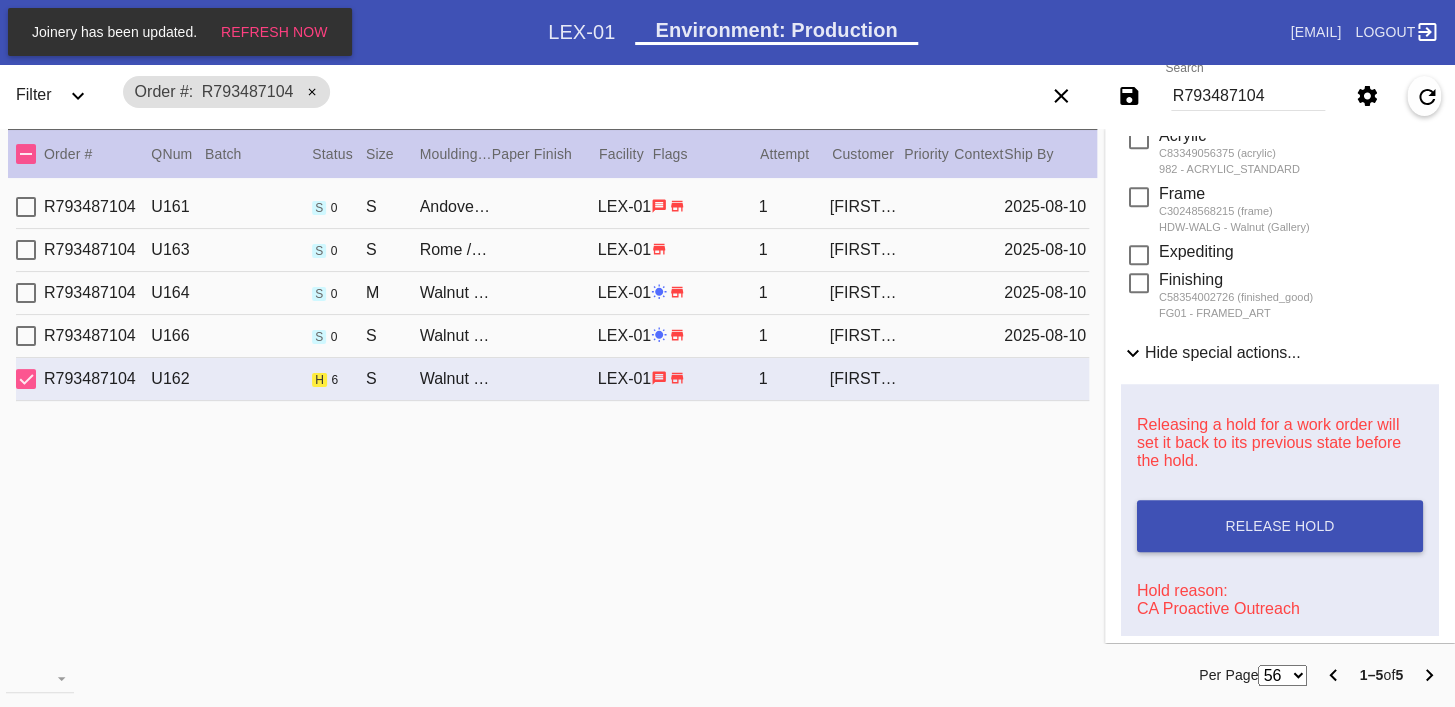 scroll, scrollTop: 768, scrollLeft: 0, axis: vertical 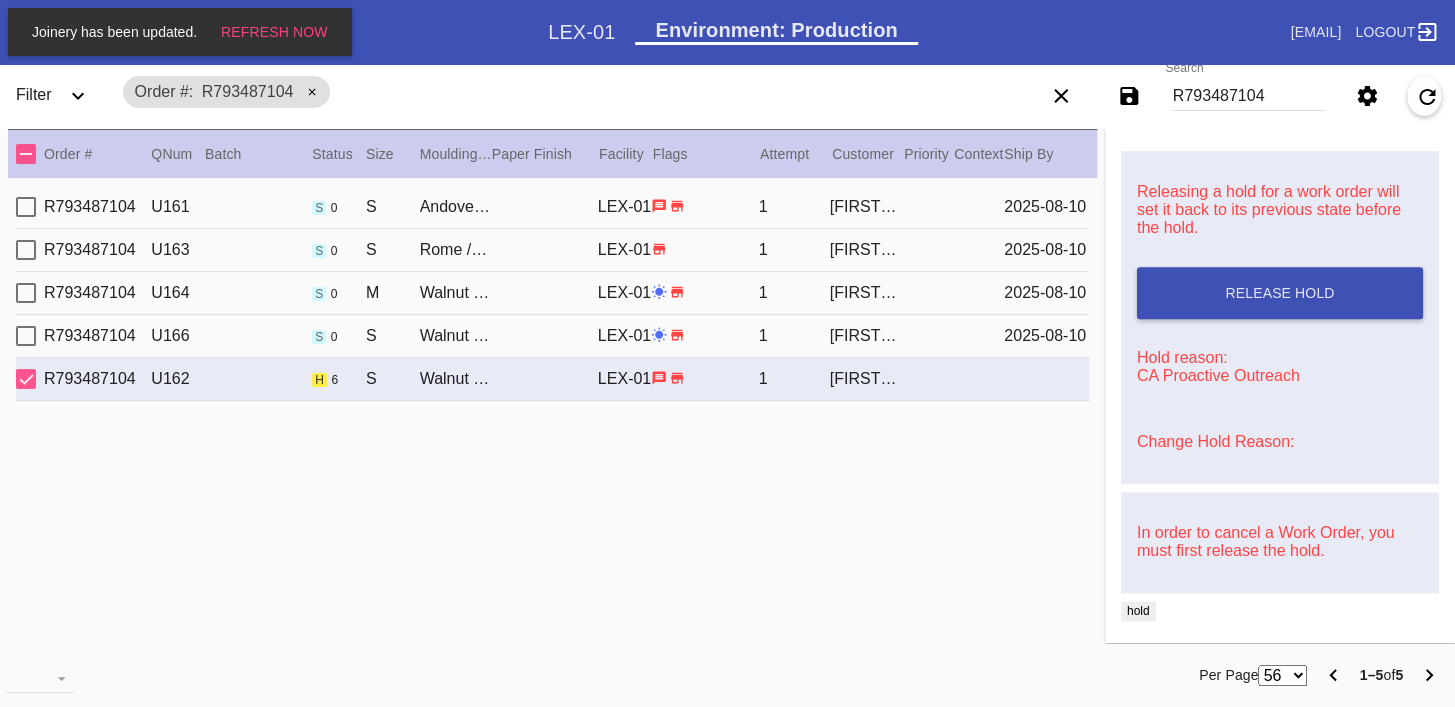 click on "Change Hold Reason:" at bounding box center (1215, 441) 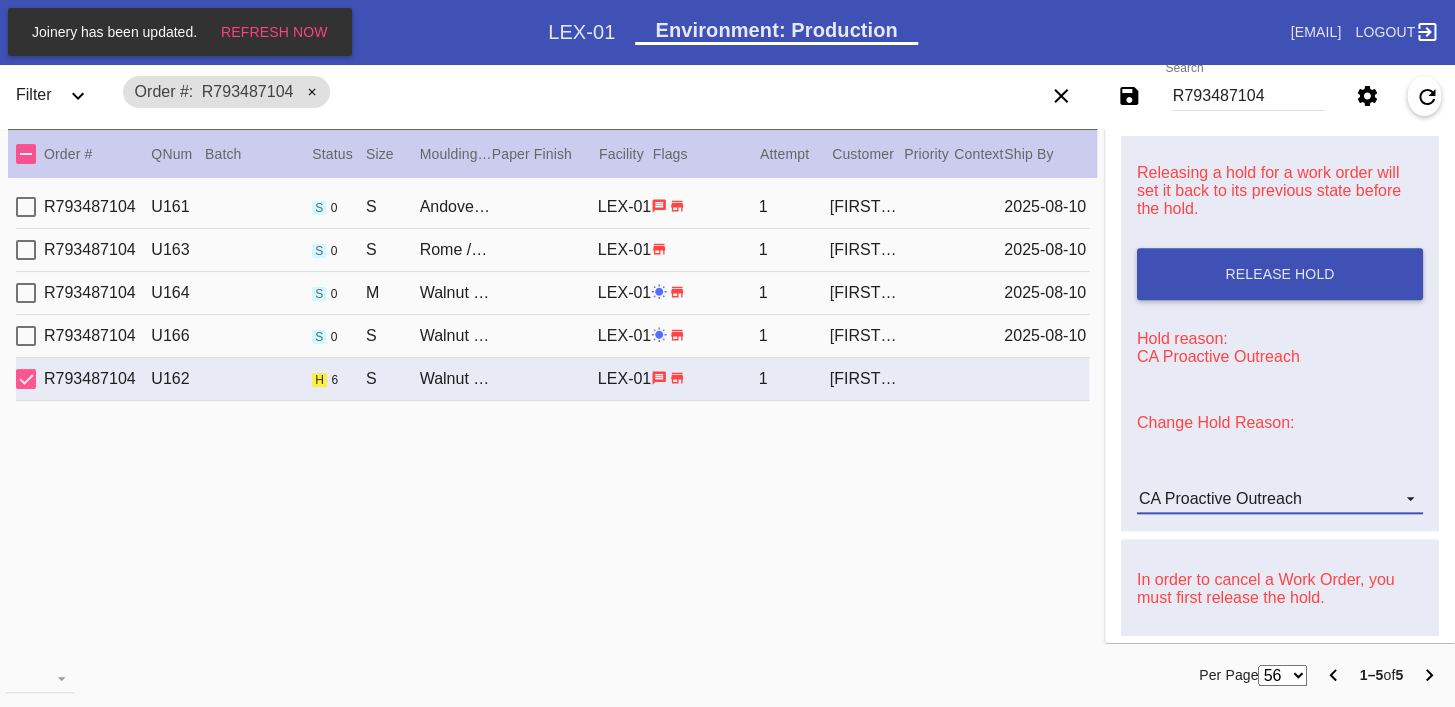 click on "CA Proactive Outreach" at bounding box center [1220, 498] 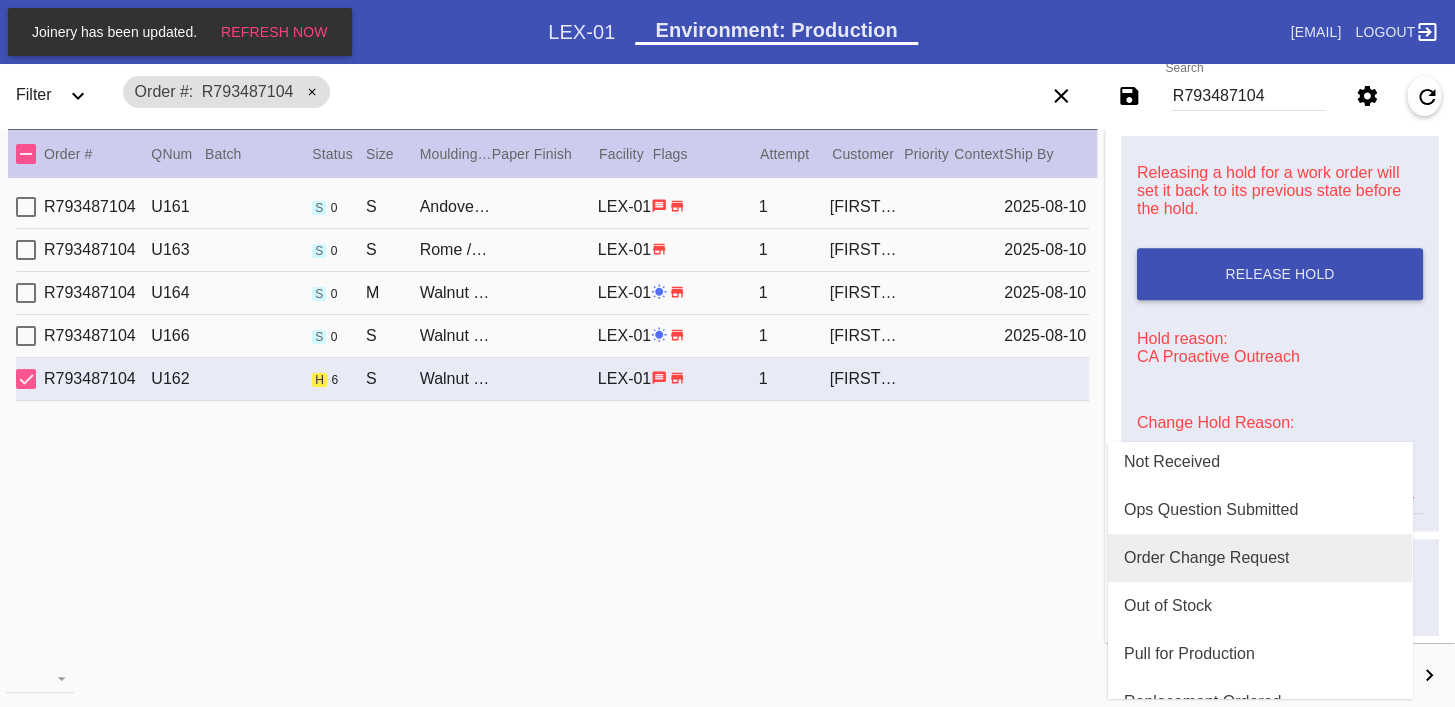 scroll, scrollTop: 448, scrollLeft: 0, axis: vertical 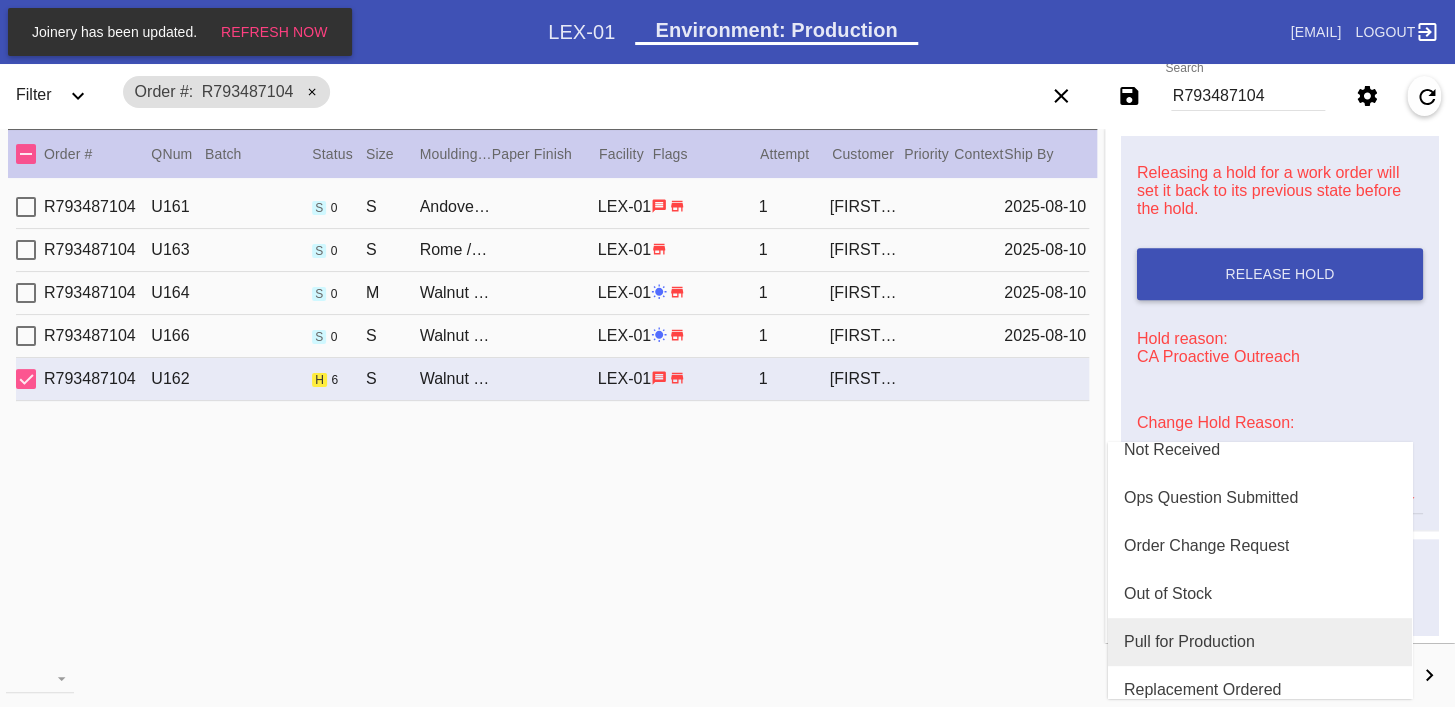 click on "Pull for Production" at bounding box center (1189, 642) 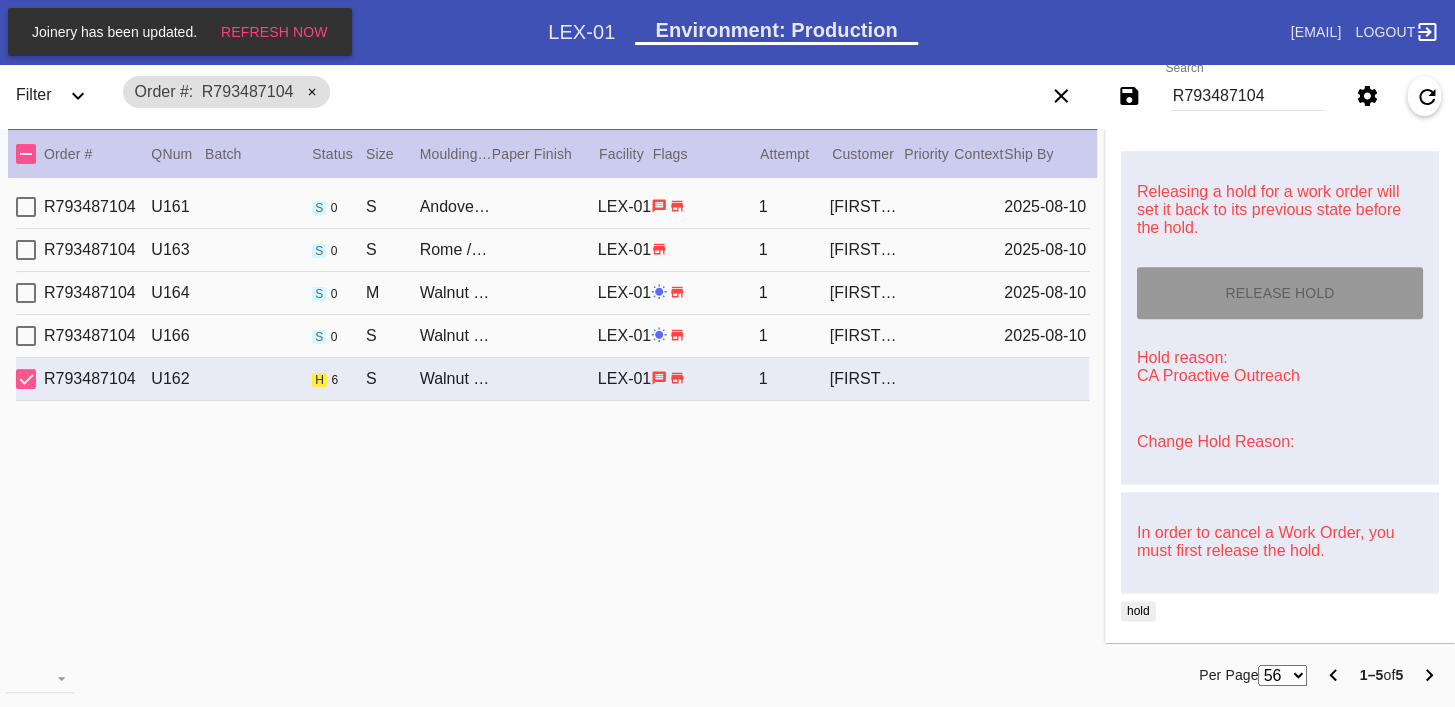 type on "8/4/2025" 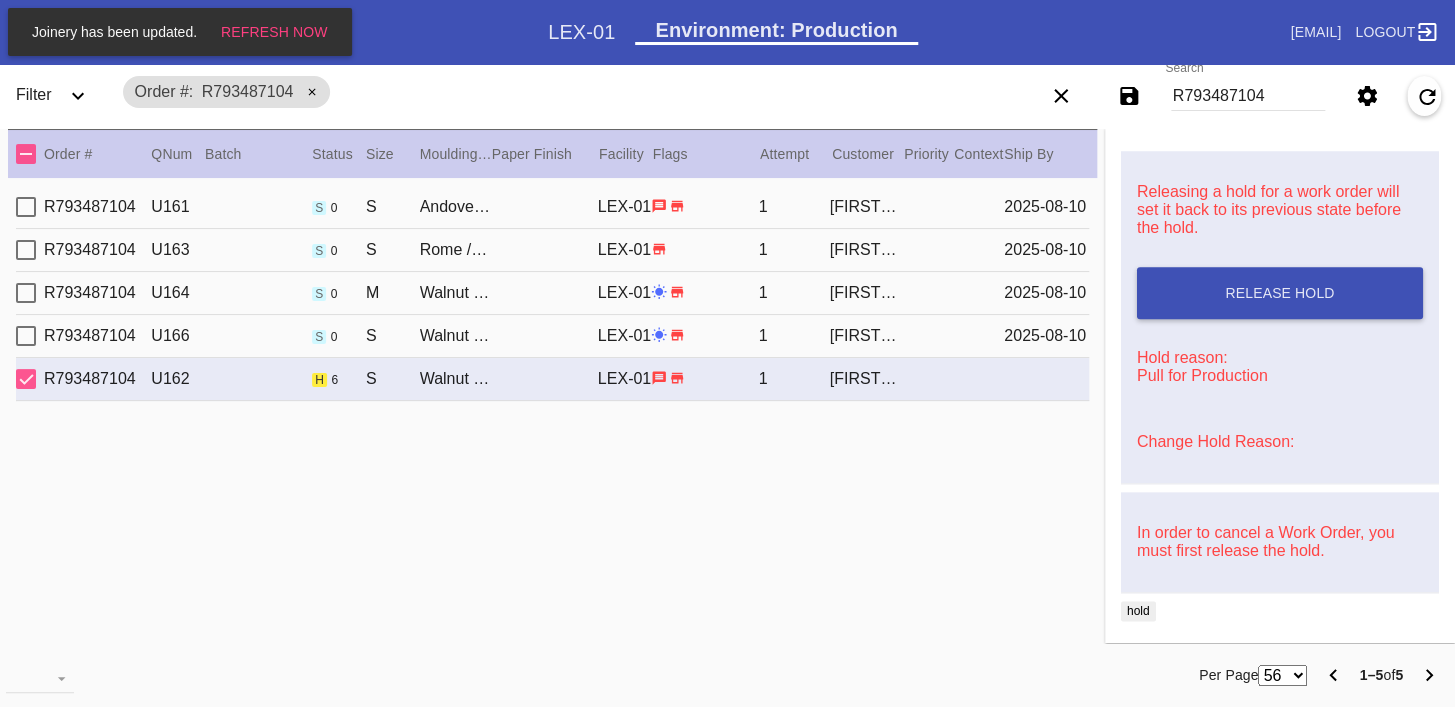 scroll, scrollTop: 0, scrollLeft: 0, axis: both 